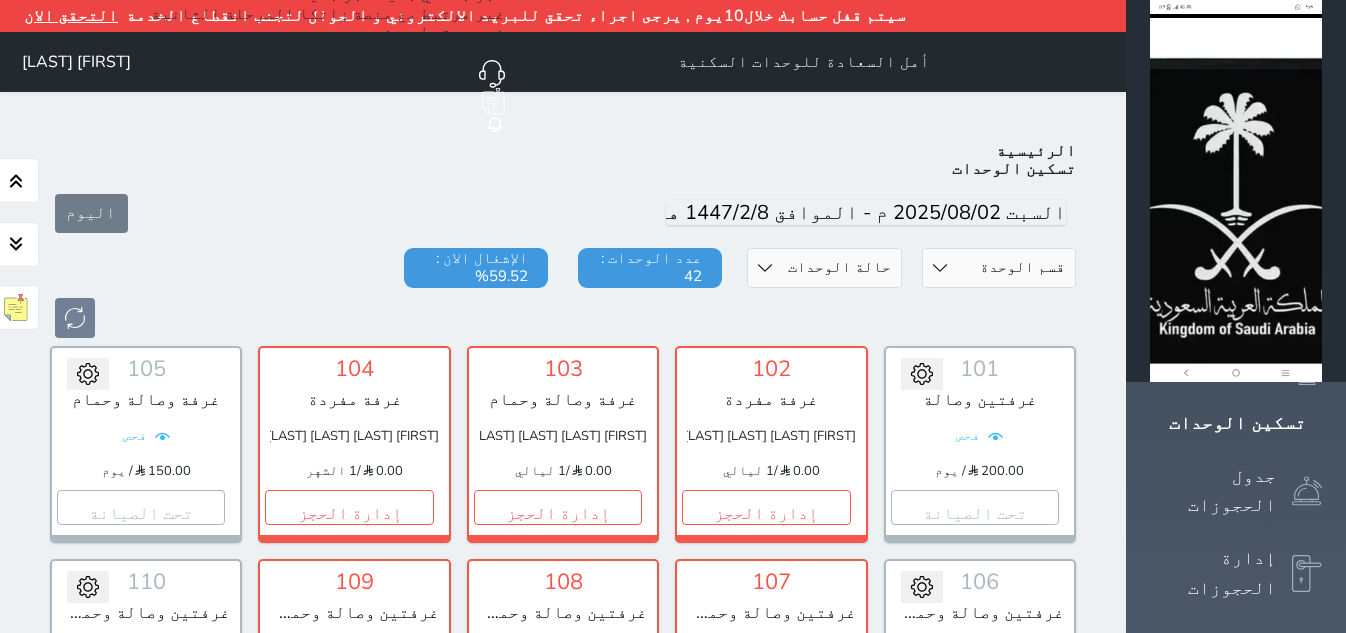 scroll, scrollTop: 1599, scrollLeft: 0, axis: vertical 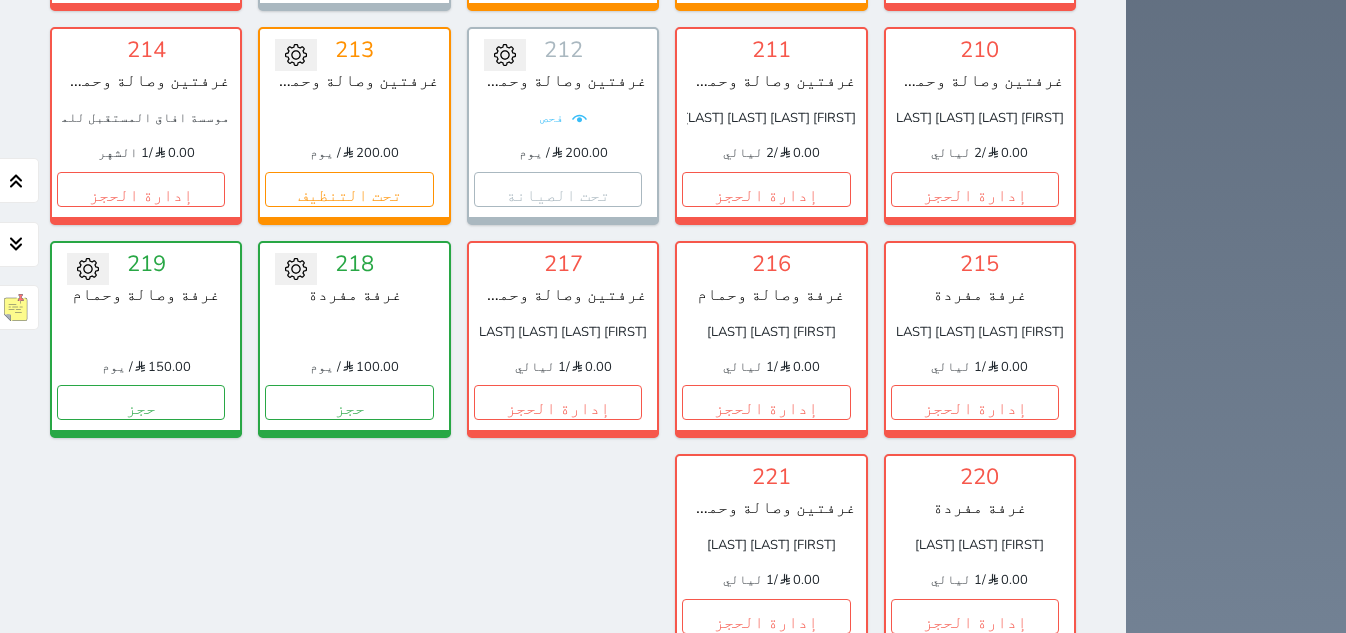 click on "عرض المغادرين" at bounding box center [302, 993] 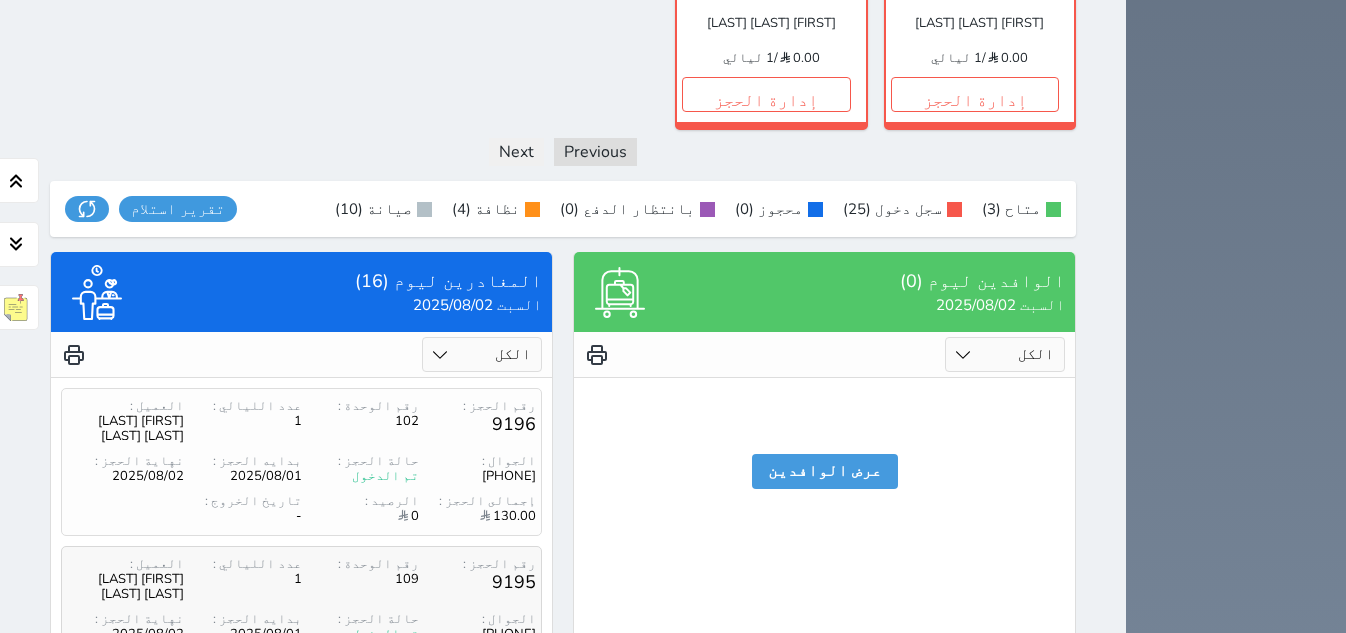 scroll, scrollTop: 2126, scrollLeft: 0, axis: vertical 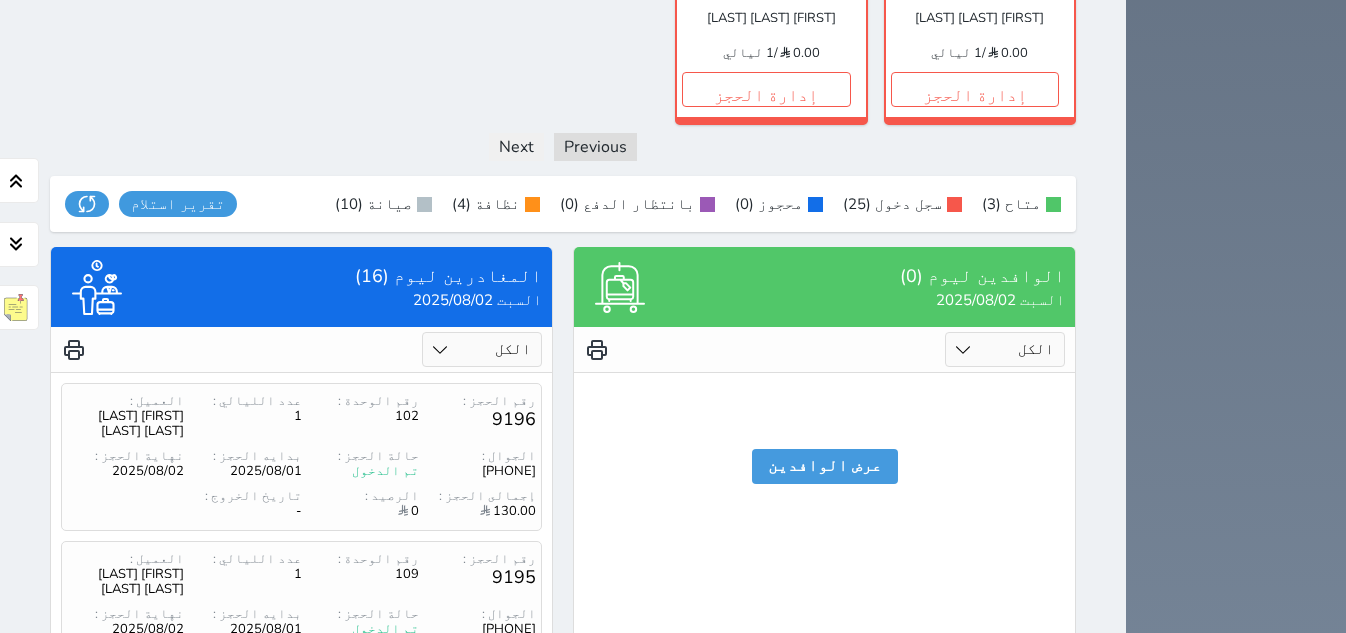 click on "2" at bounding box center (318, 1039) 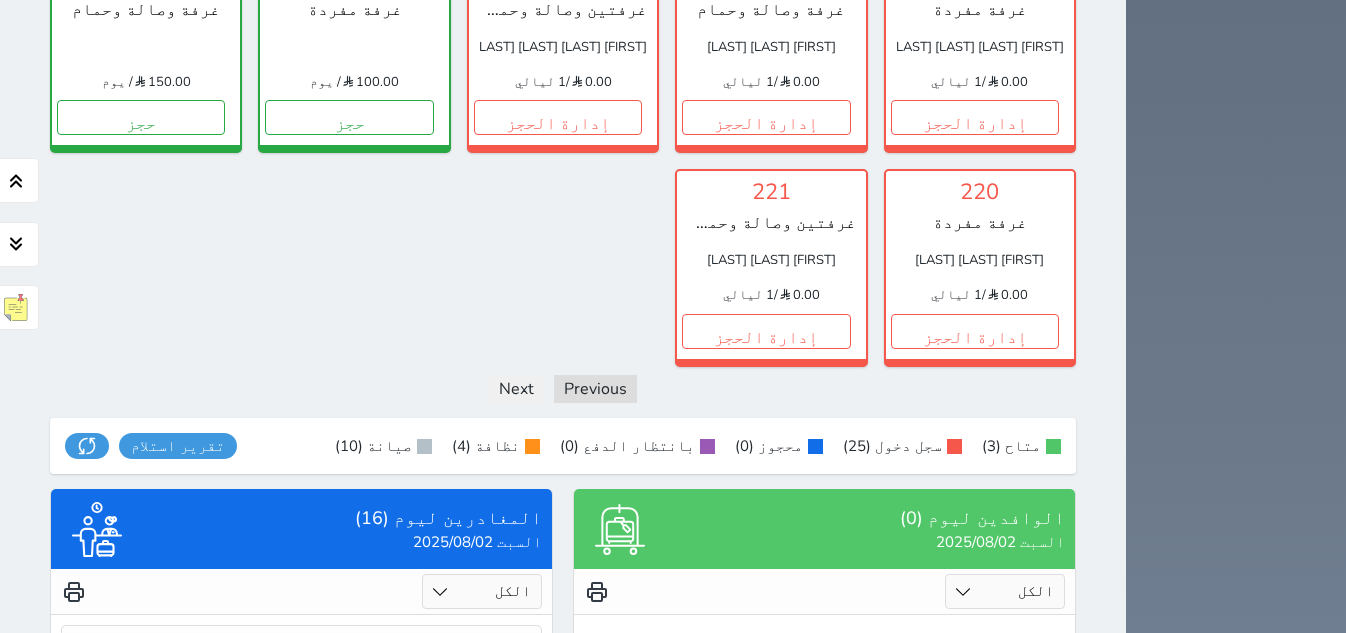 scroll, scrollTop: 1858, scrollLeft: 0, axis: vertical 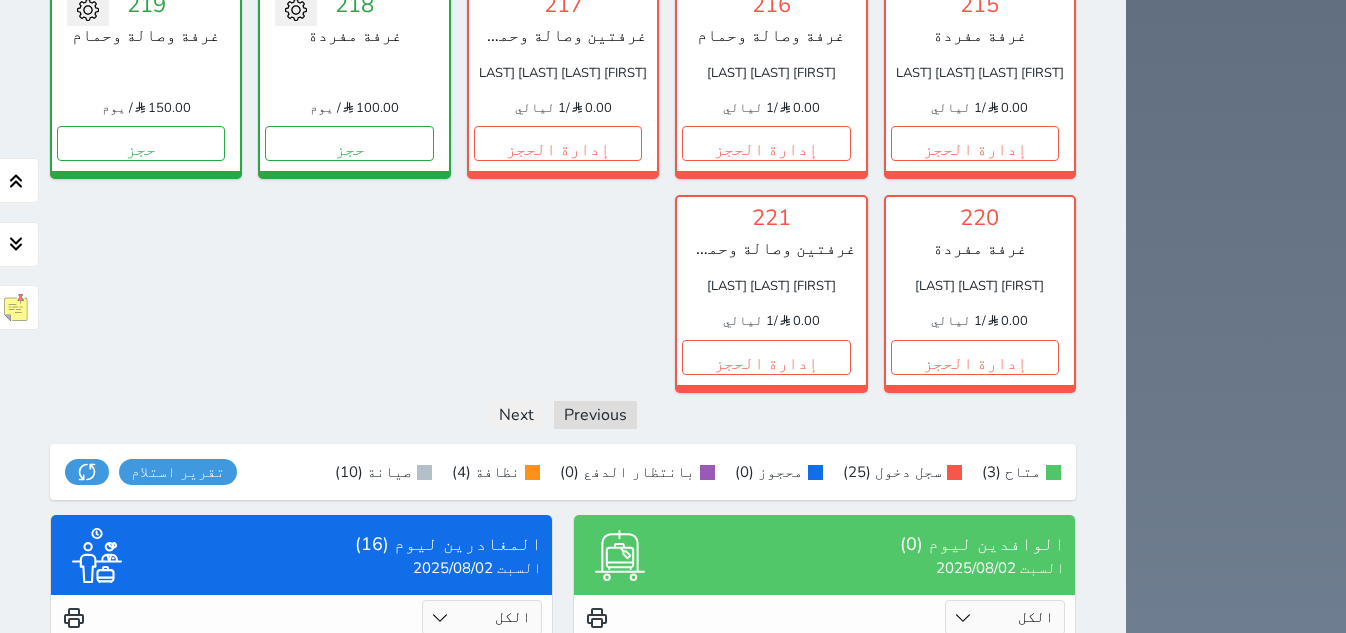 click on "رقم الحجز :   9192   رقم الوحدة :   119   عدد الليالي :   1   العميل :   [FIRST] [LAST] [LAST] [LAST]" at bounding box center [301, 684] 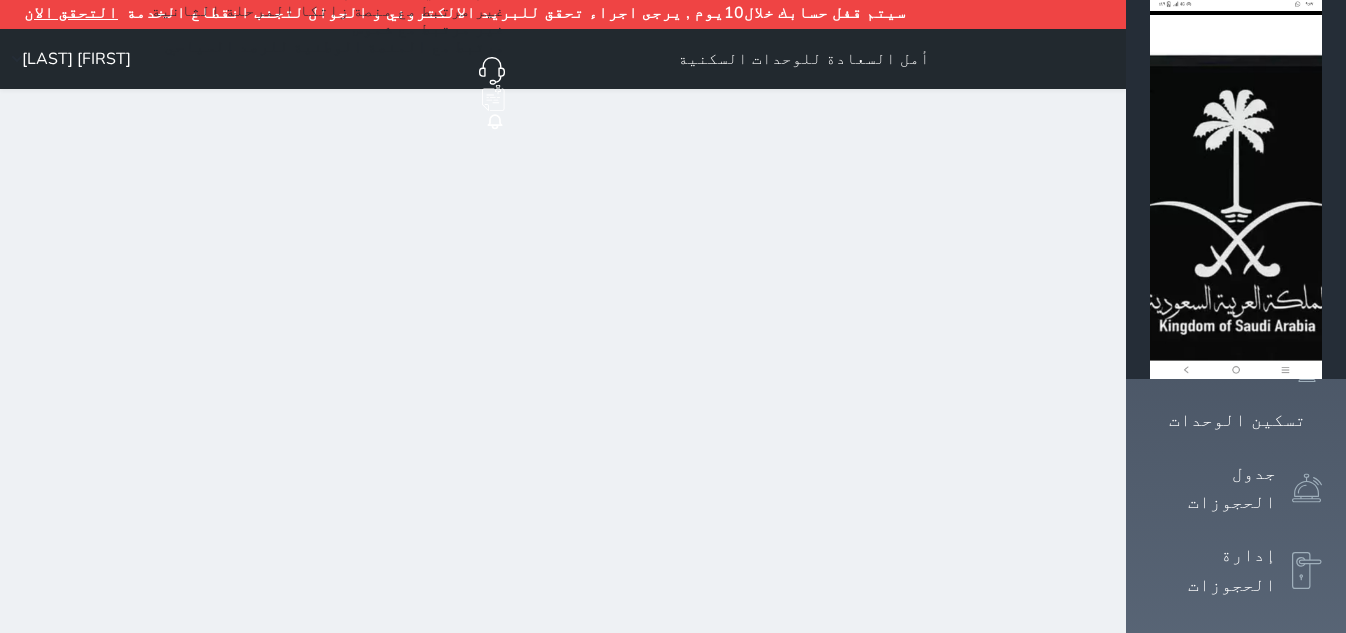 scroll, scrollTop: 0, scrollLeft: 0, axis: both 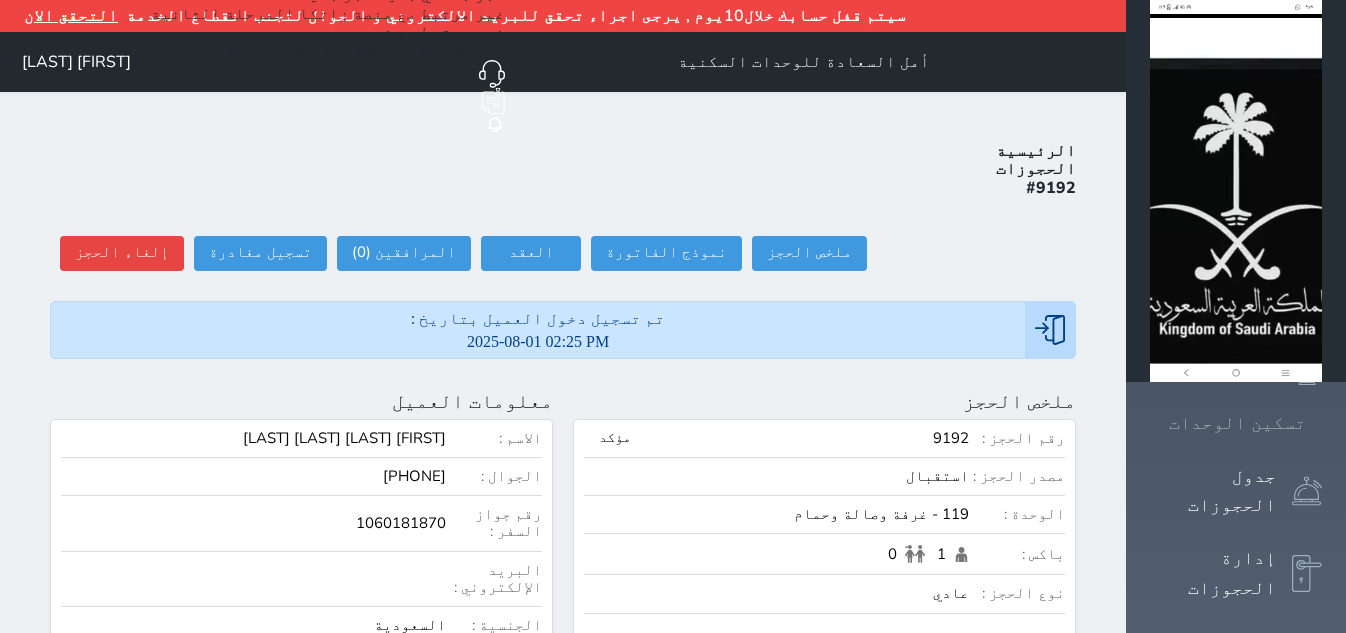 click 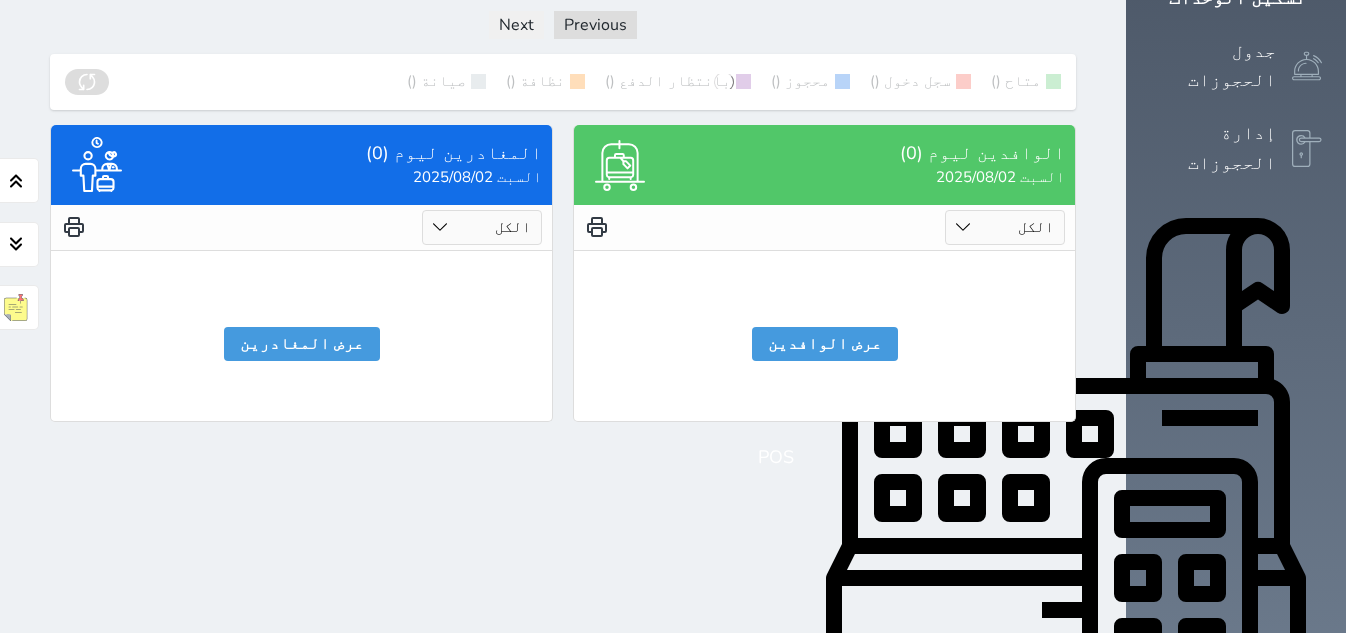 scroll, scrollTop: 432, scrollLeft: 0, axis: vertical 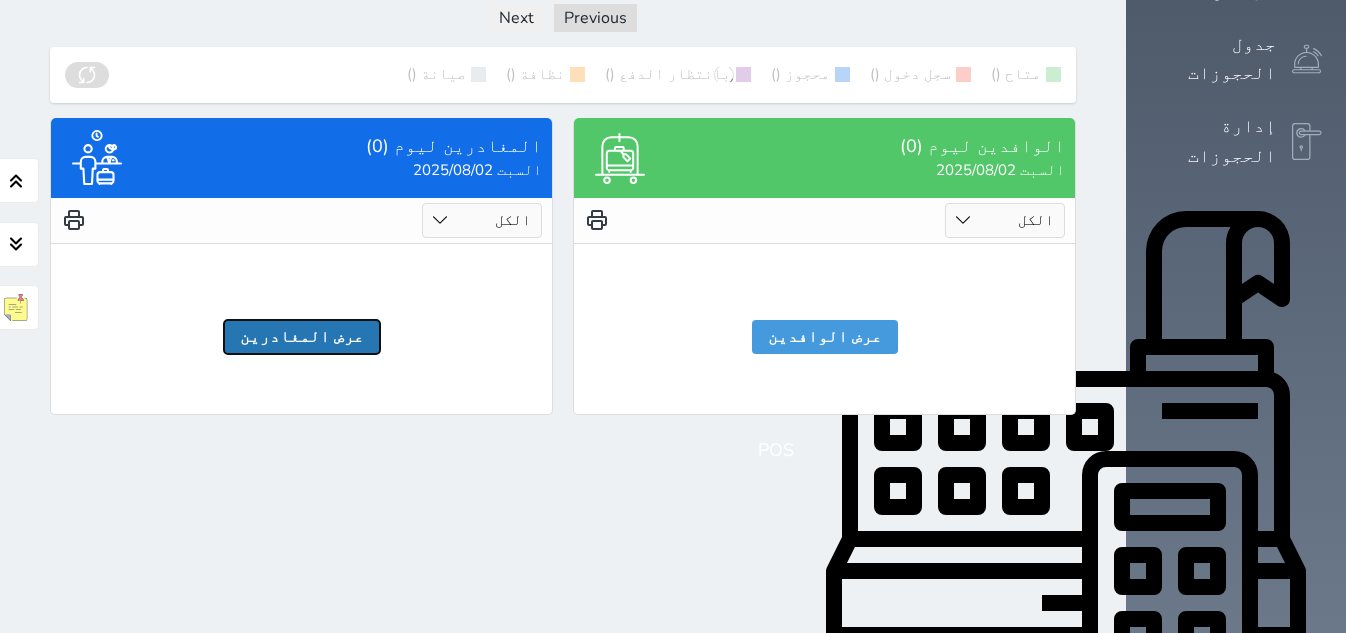 click on "عرض المغادرين" at bounding box center [302, 337] 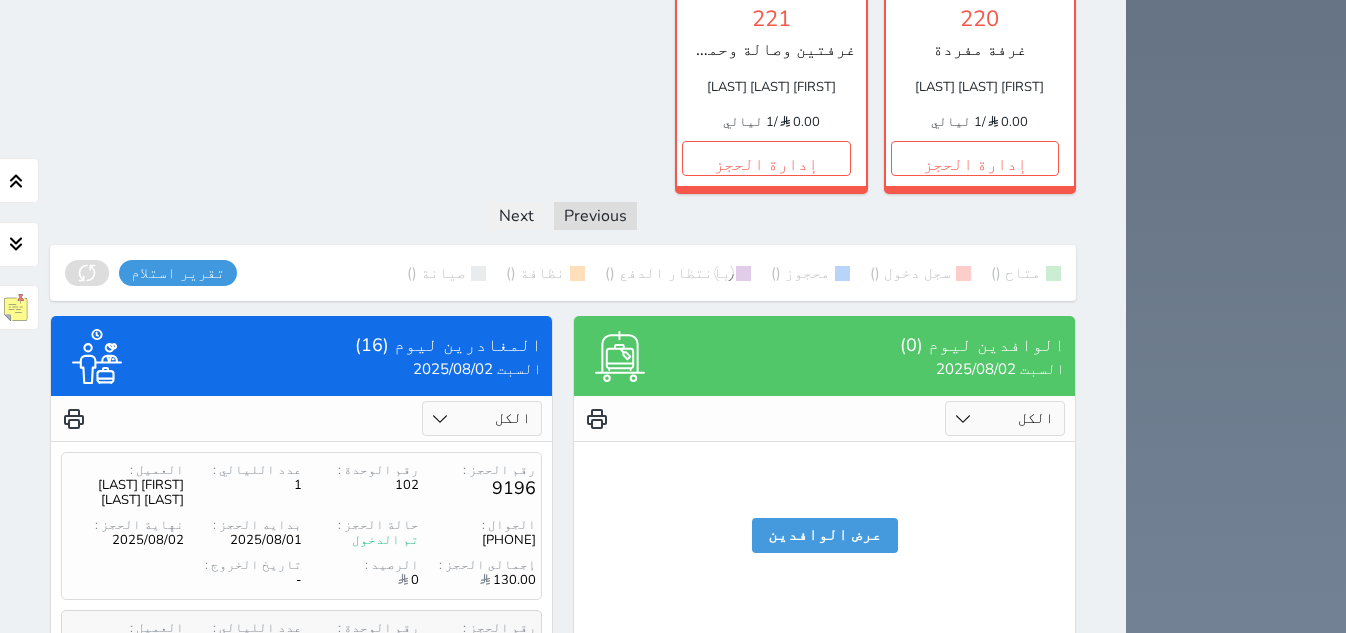 scroll, scrollTop: 2126, scrollLeft: 0, axis: vertical 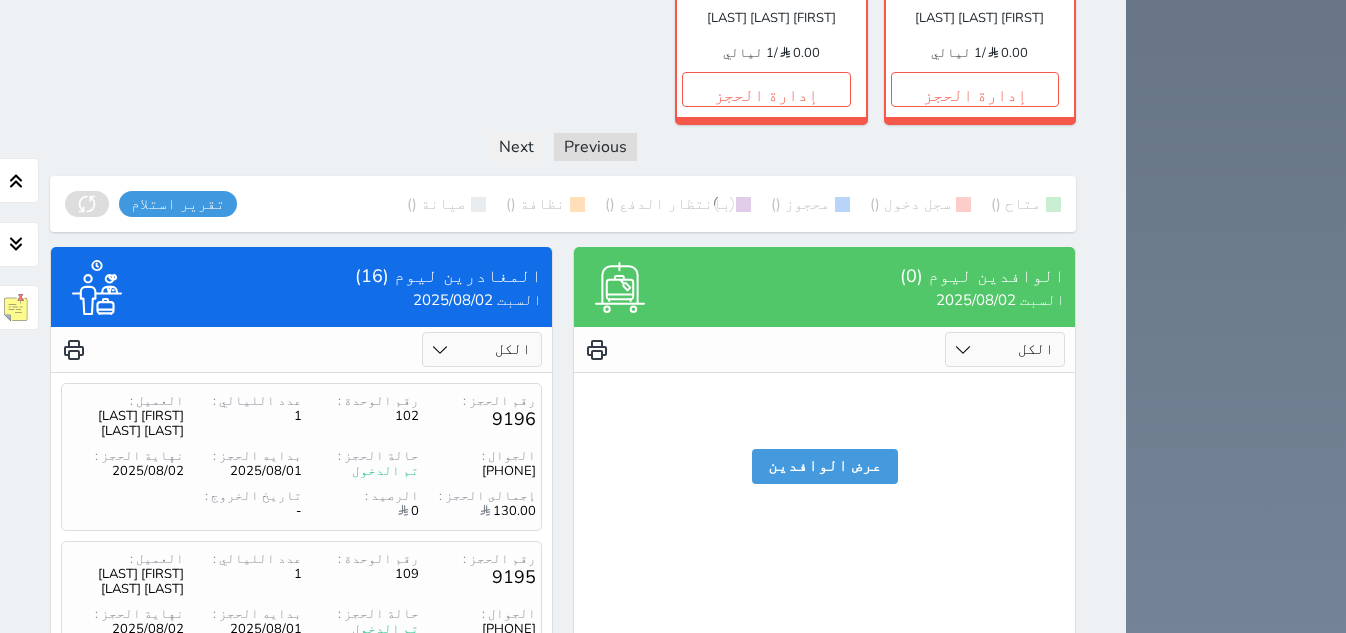 click on "2" at bounding box center (318, 1039) 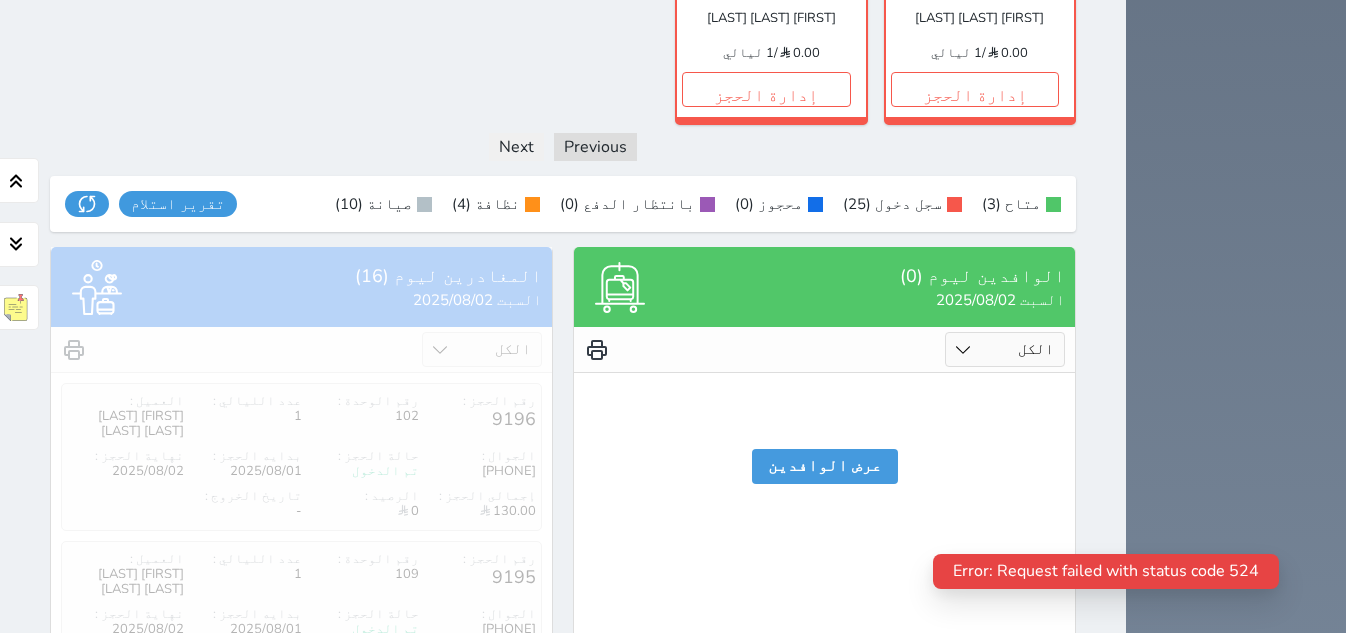 scroll, scrollTop: 2108, scrollLeft: 0, axis: vertical 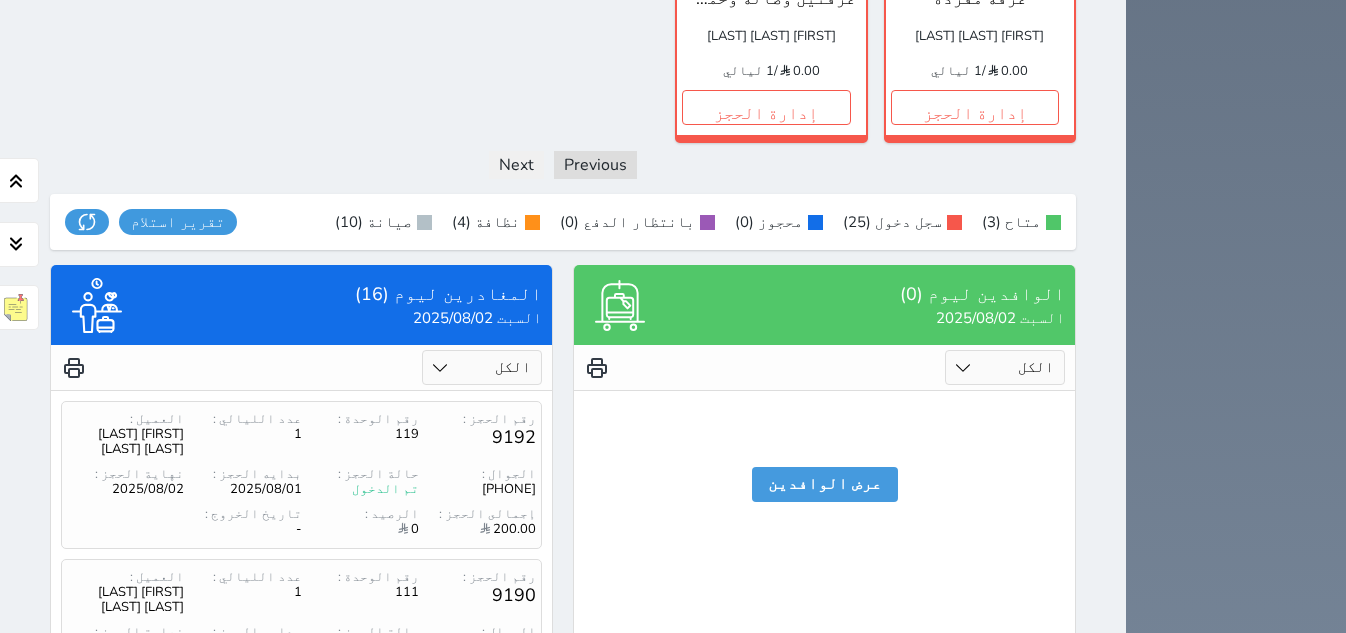 click on "تم الدخول" at bounding box center (360, 818) 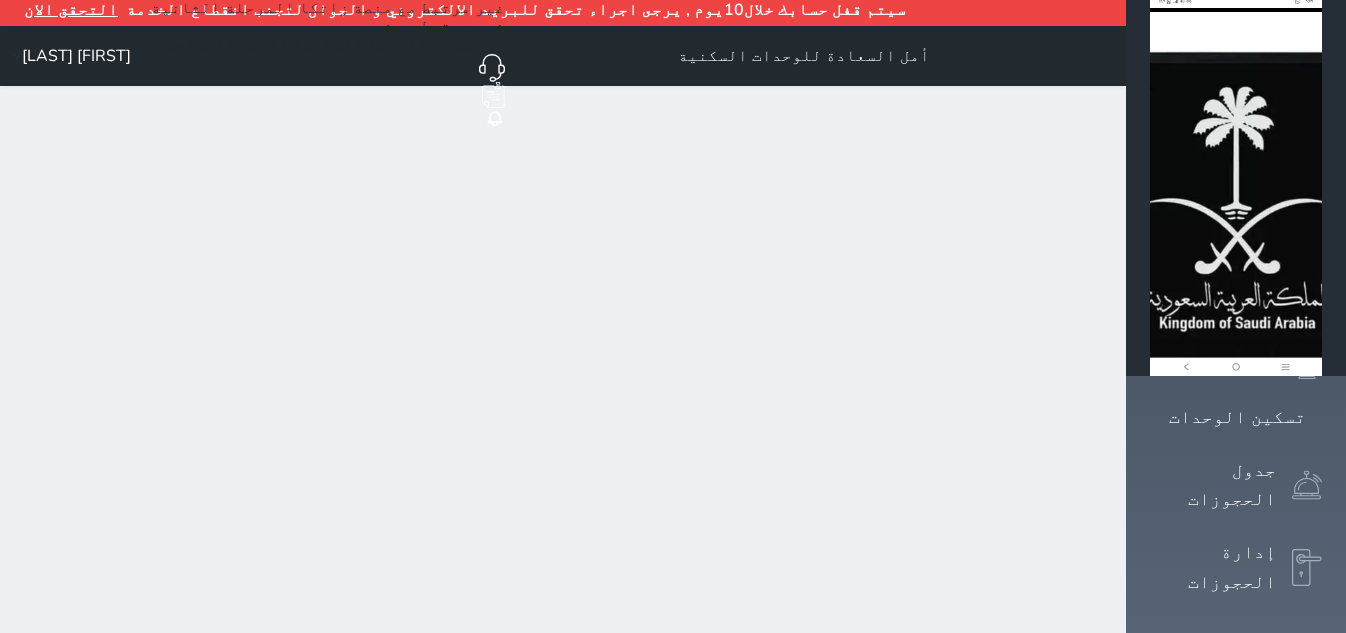 scroll, scrollTop: 0, scrollLeft: 0, axis: both 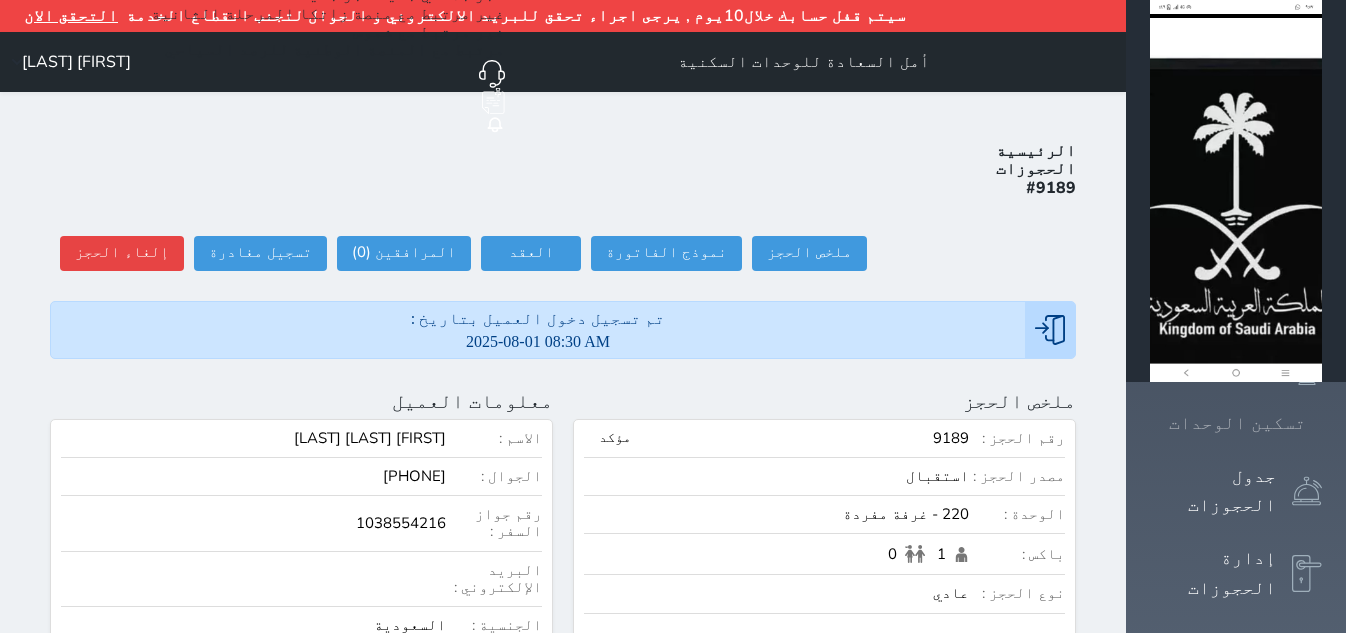 click 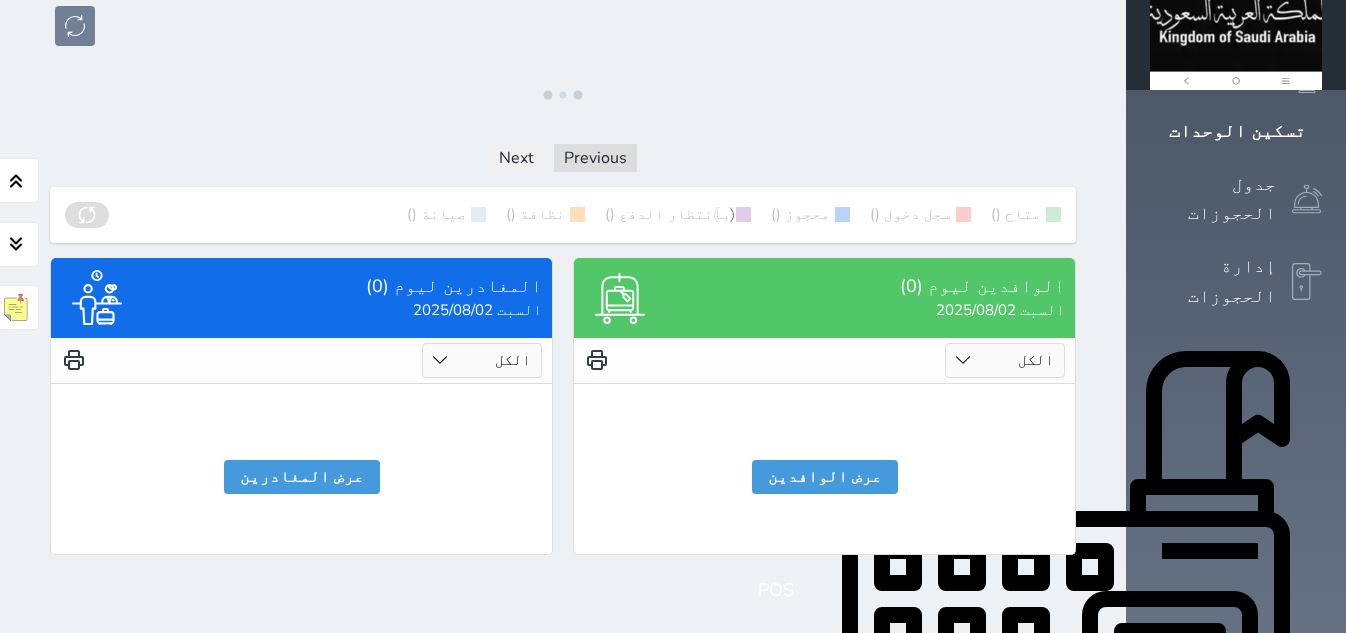 scroll, scrollTop: 432, scrollLeft: 0, axis: vertical 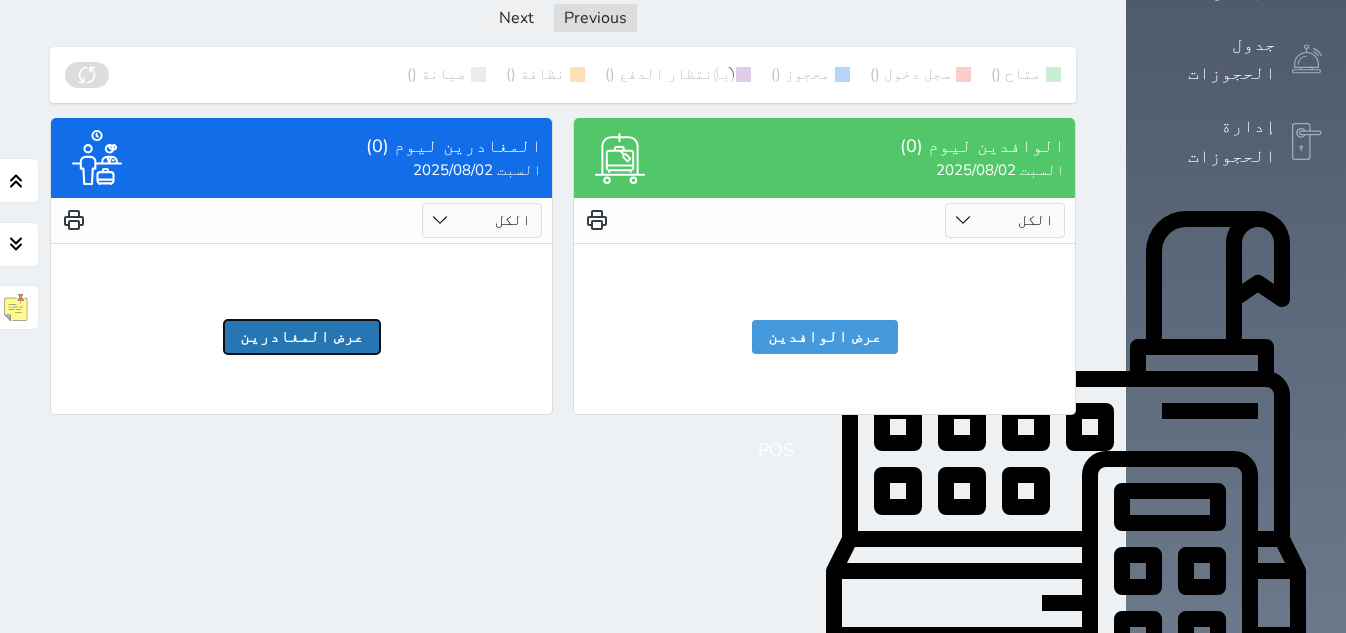 click on "عرض المغادرين" at bounding box center [302, 337] 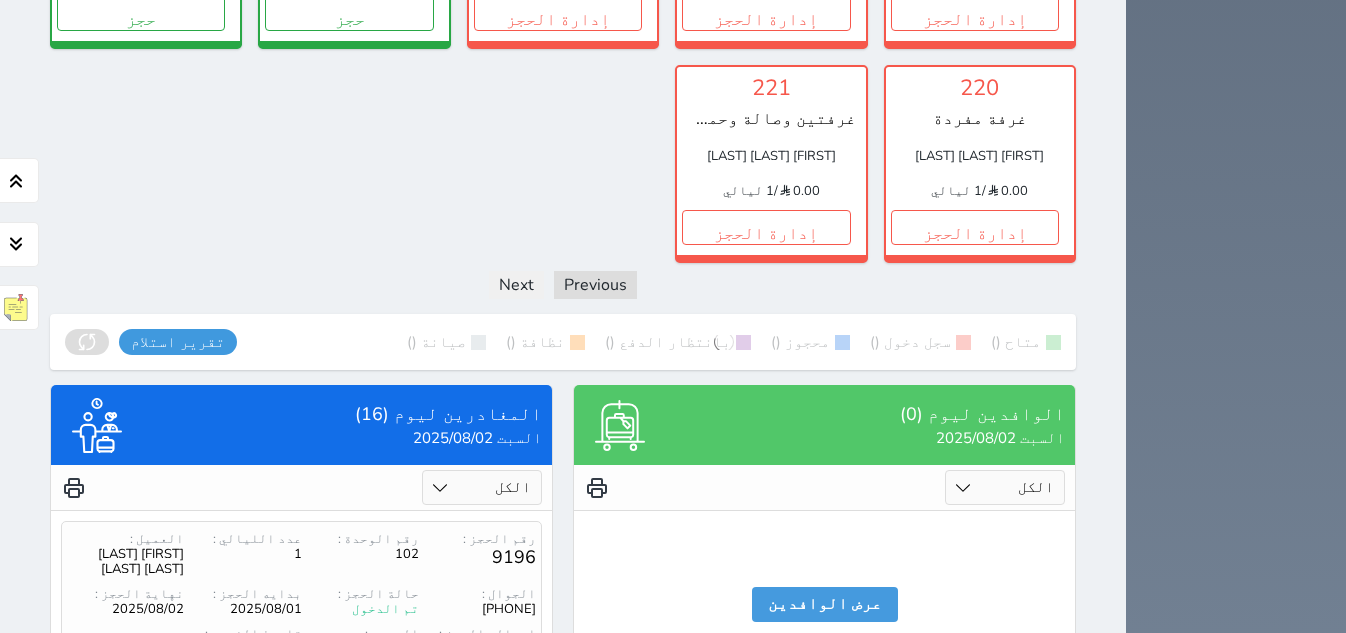 scroll, scrollTop: 2126, scrollLeft: 0, axis: vertical 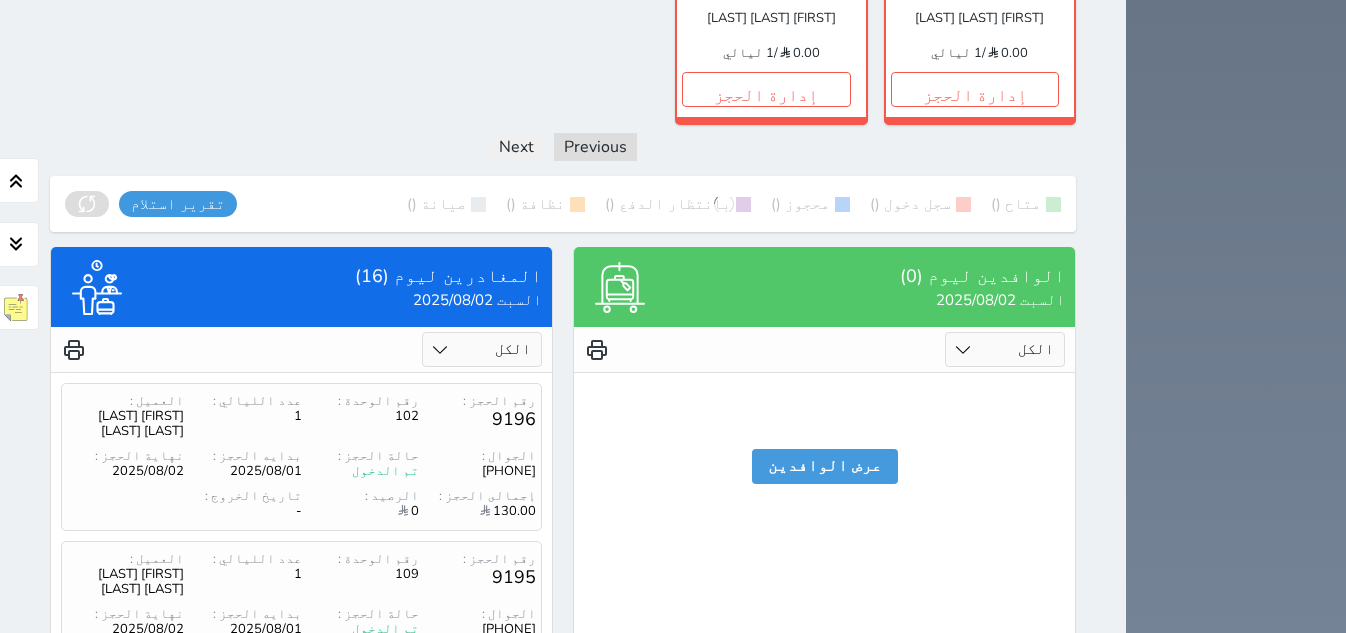 click on "2" at bounding box center [318, 1039] 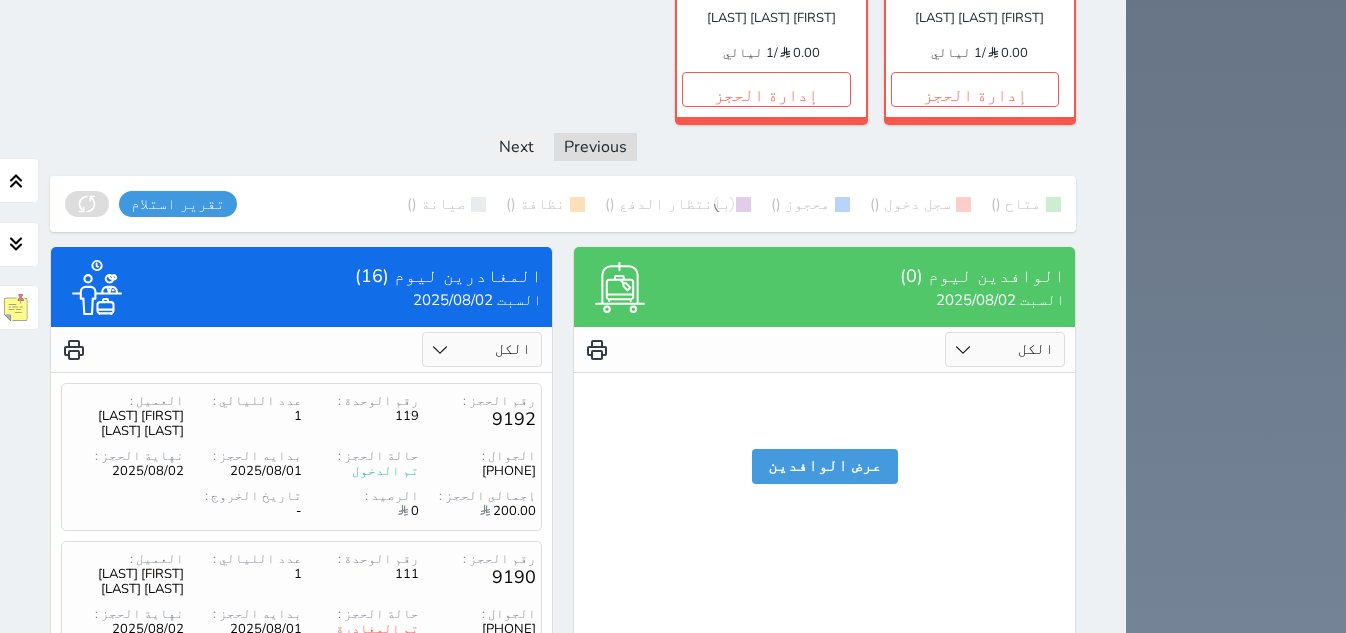 scroll, scrollTop: 2108, scrollLeft: 0, axis: vertical 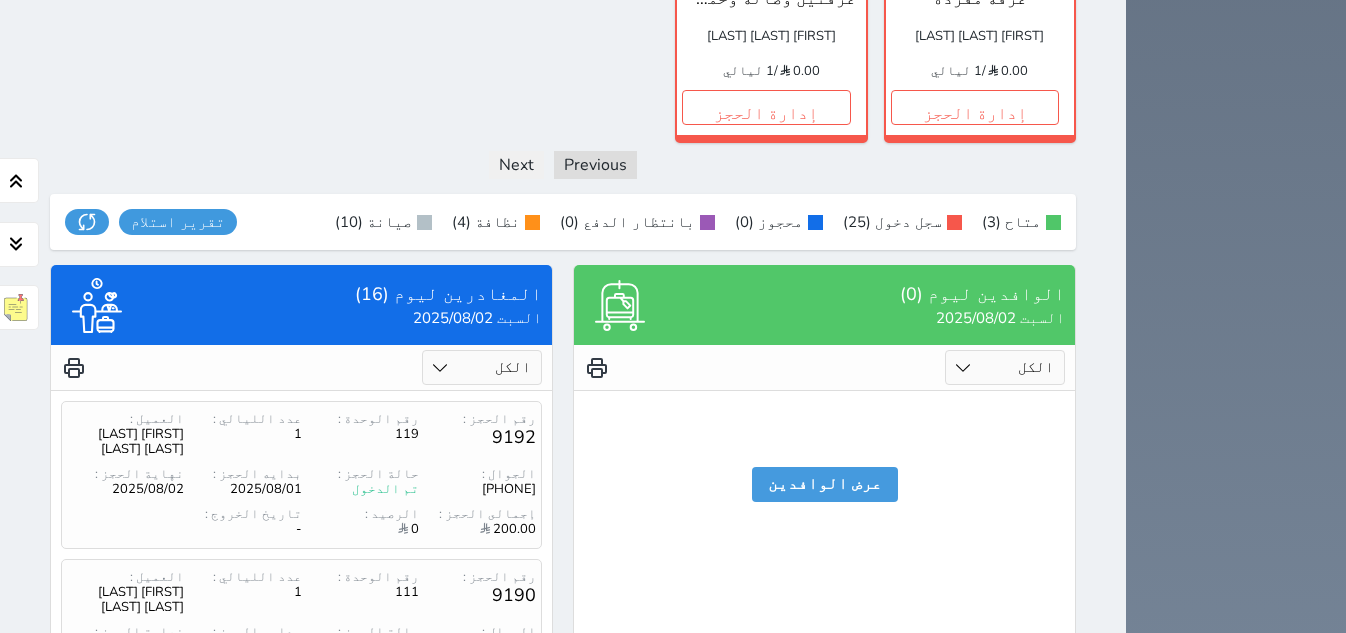 click on "تم الدخول" at bounding box center [360, 967] 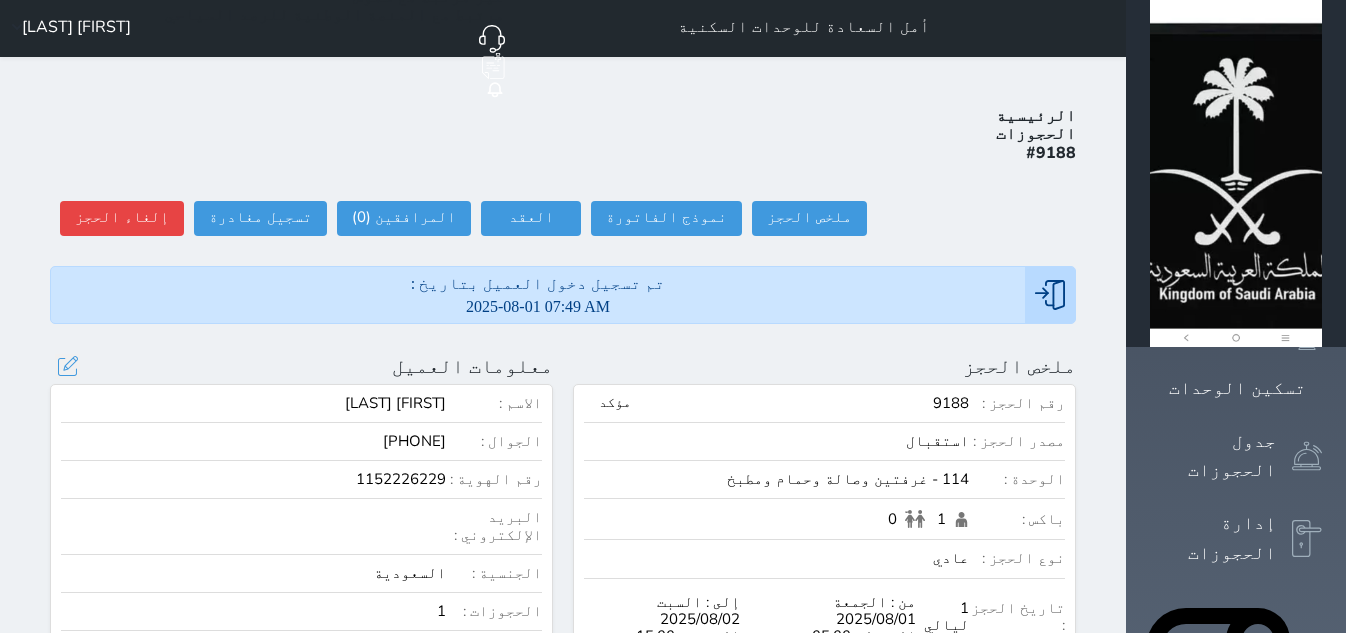 scroll, scrollTop: 125, scrollLeft: 0, axis: vertical 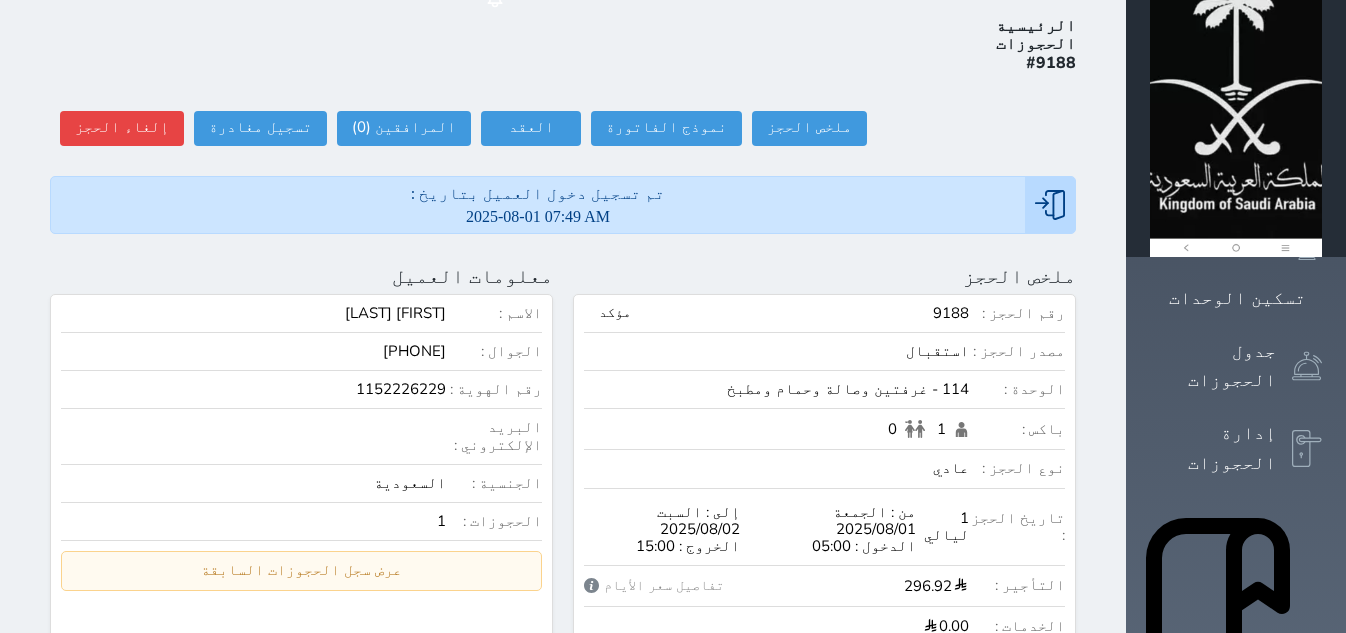 click on "ملخص الحجز           تحديث الحجز                       نوع الإيجار :     يومي     تاريخ بداية ونهاية الحجز :     الوحدة :   114 غرفتين وصالة وحمام ومطبخ     ( يمكنك نقل العميل لوحدة أخري بشرط توافر الوحدة بالتواريخ المحددة )   مصدر الحجز :       سعر الحجز :           الليالي :     1     ليله    الخدمات المشمولة في السعر :   الخدمات المختاره (0)  تحديد الكل  ×  فطار   عدد باكس           البالغون     1                             الاطفال     0               نوع الحجز :
عادي
إقامة مجانية
إستخدام داخلي
إستخدام يومي
تحديث الحجز" at bounding box center [824, 912] 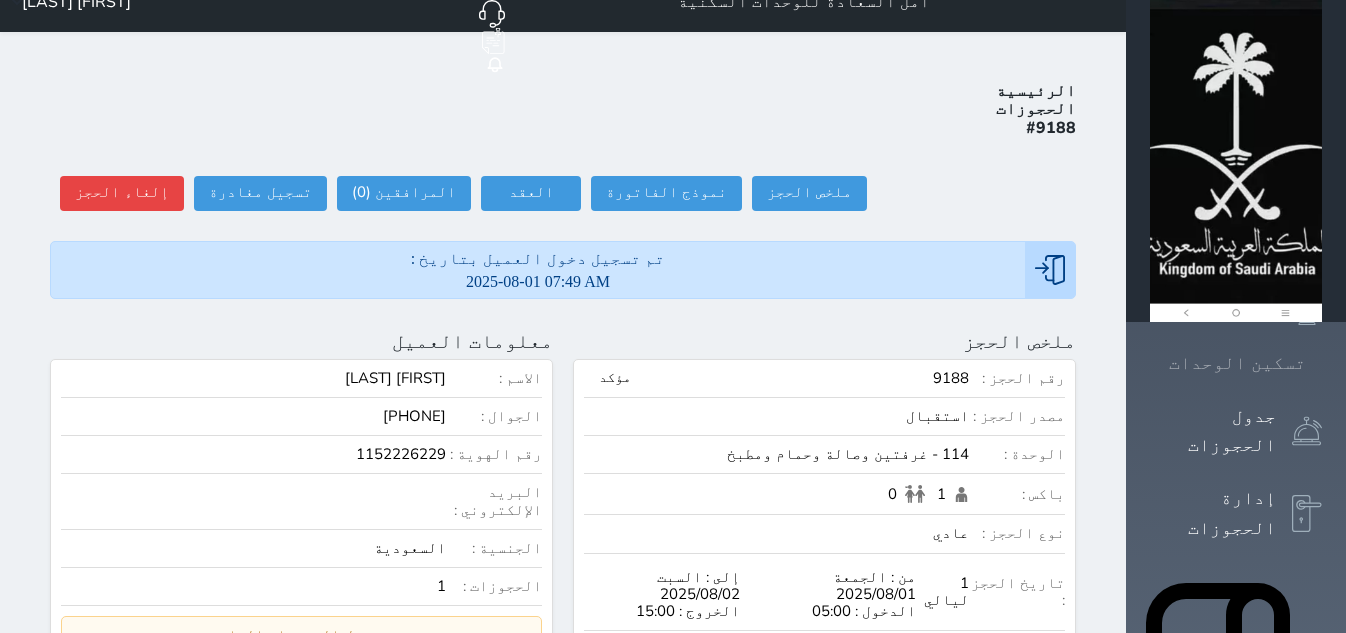 scroll, scrollTop: 0, scrollLeft: 0, axis: both 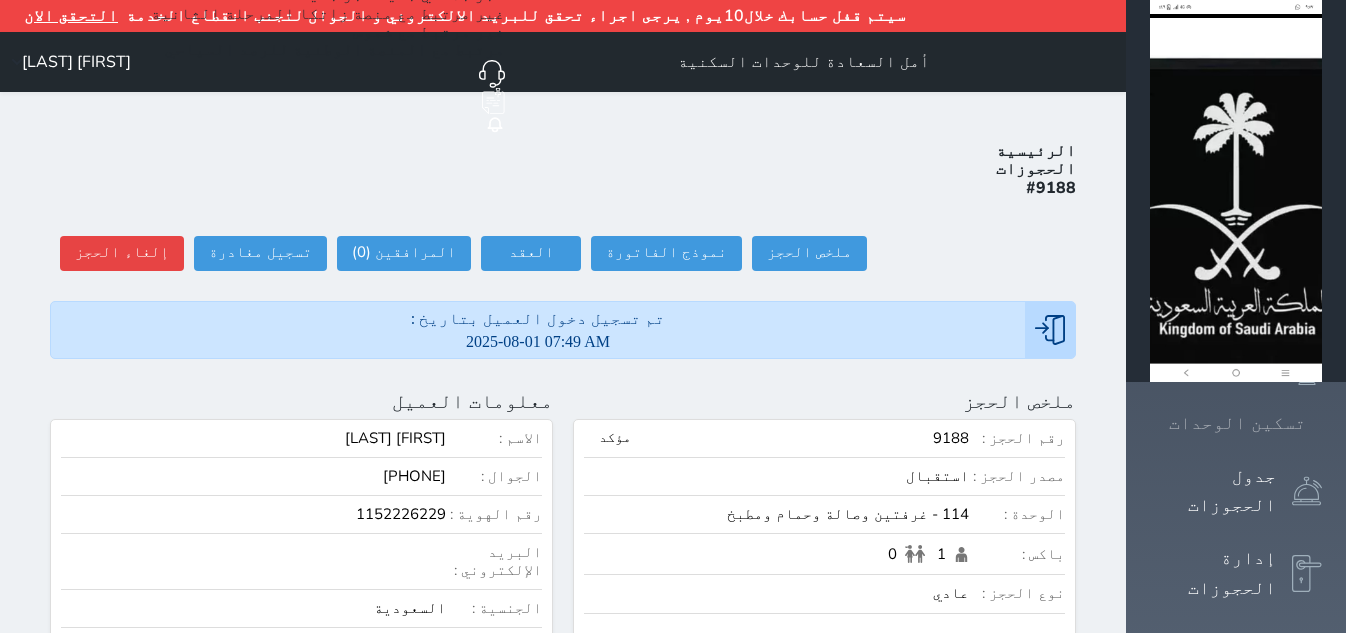 click 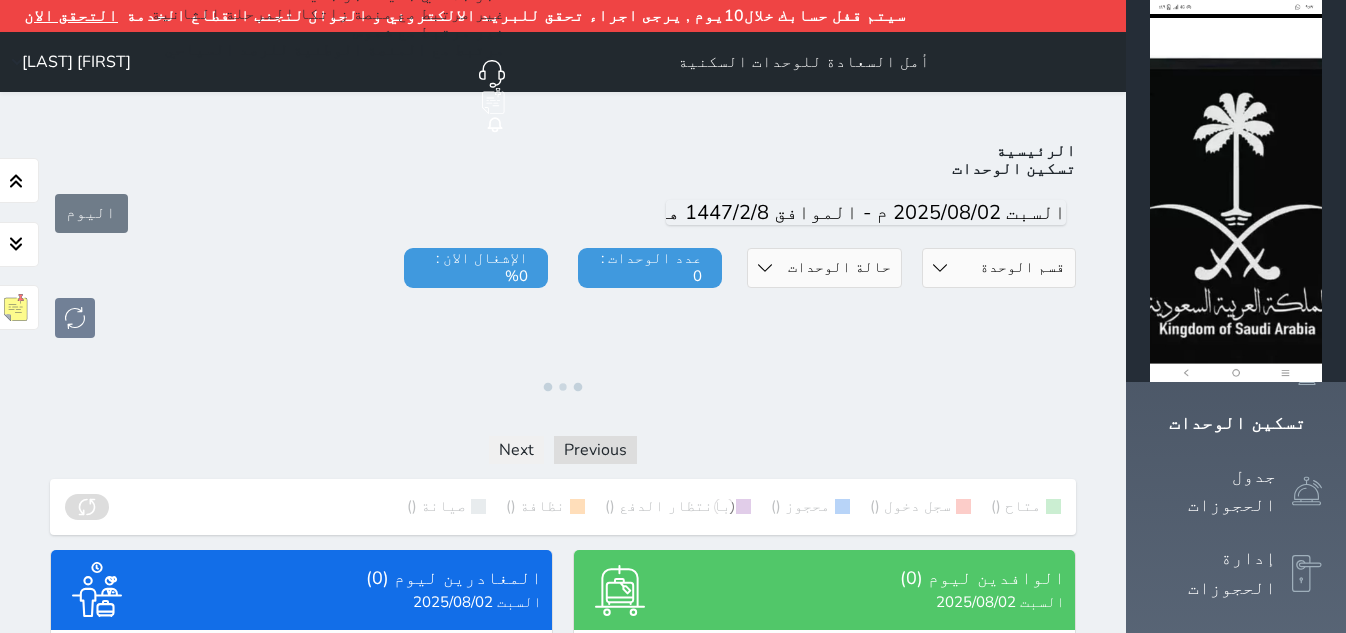 scroll, scrollTop: 432, scrollLeft: 0, axis: vertical 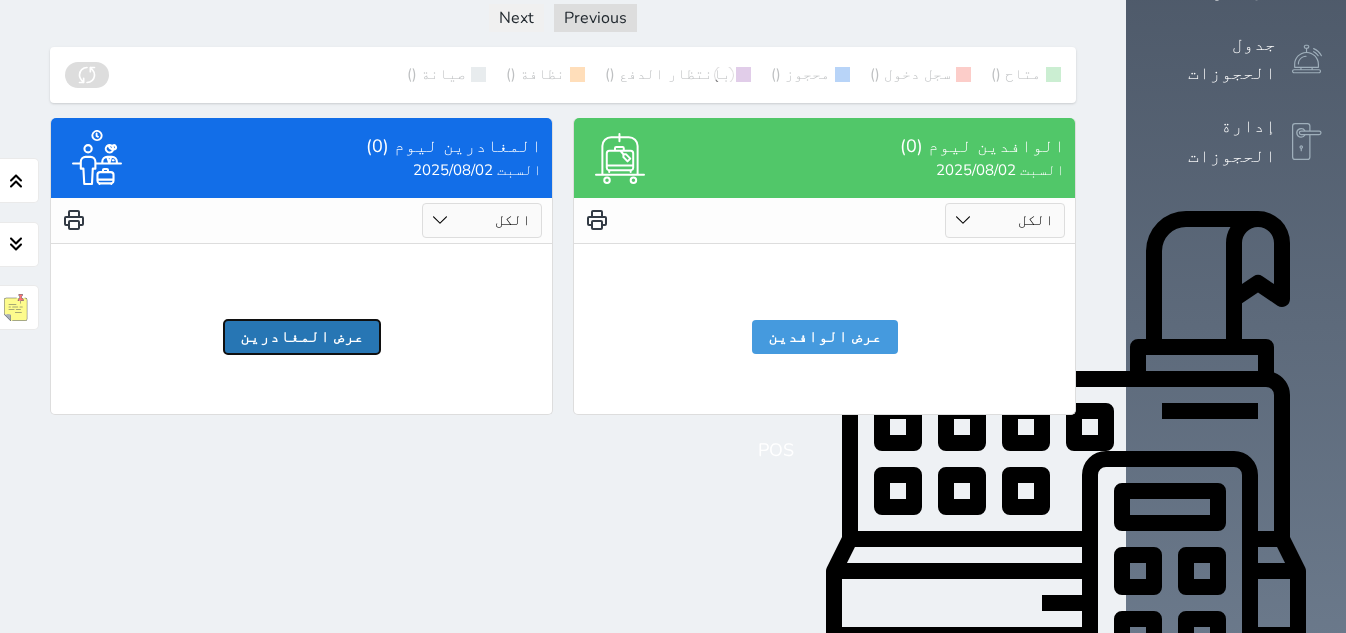 click on "عرض المغادرين" at bounding box center (302, 337) 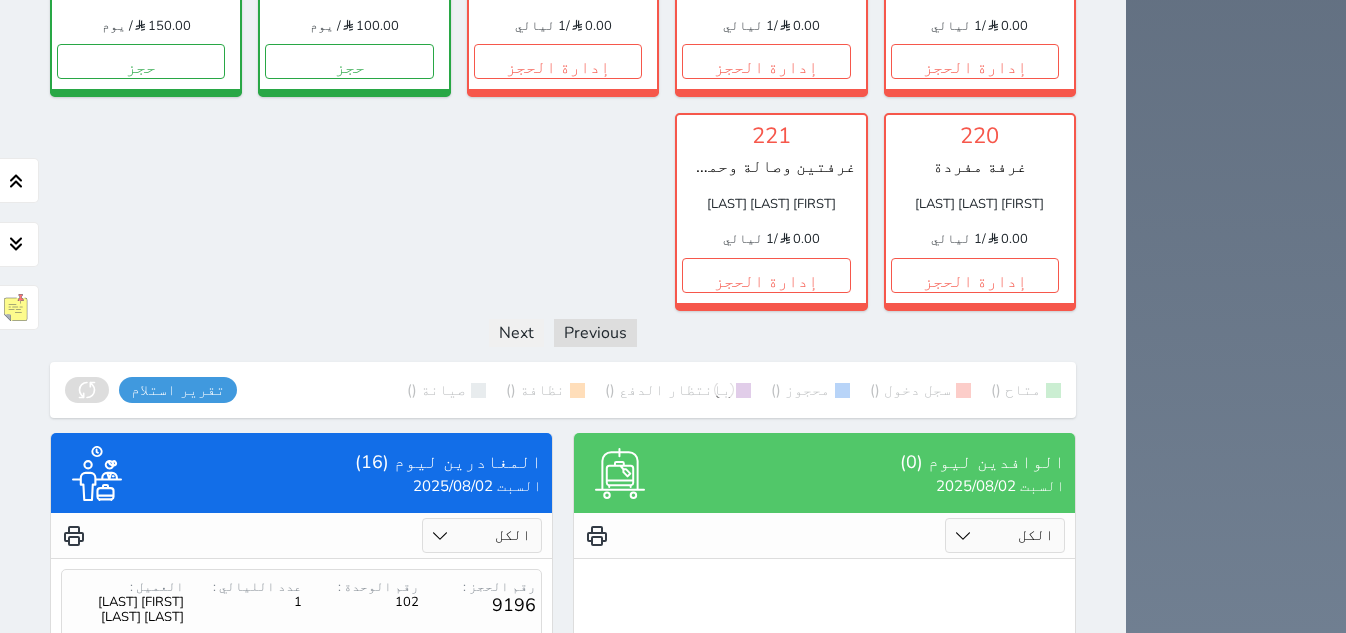 scroll, scrollTop: 2126, scrollLeft: 0, axis: vertical 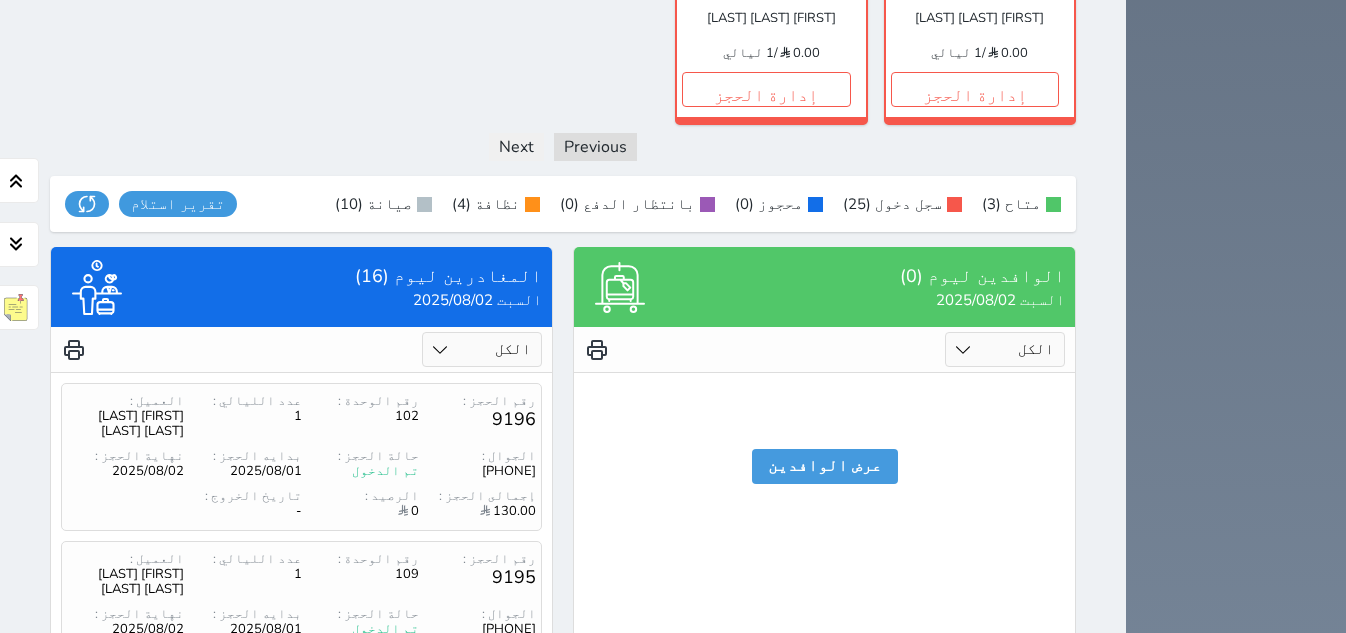 click on "2" at bounding box center [318, 1039] 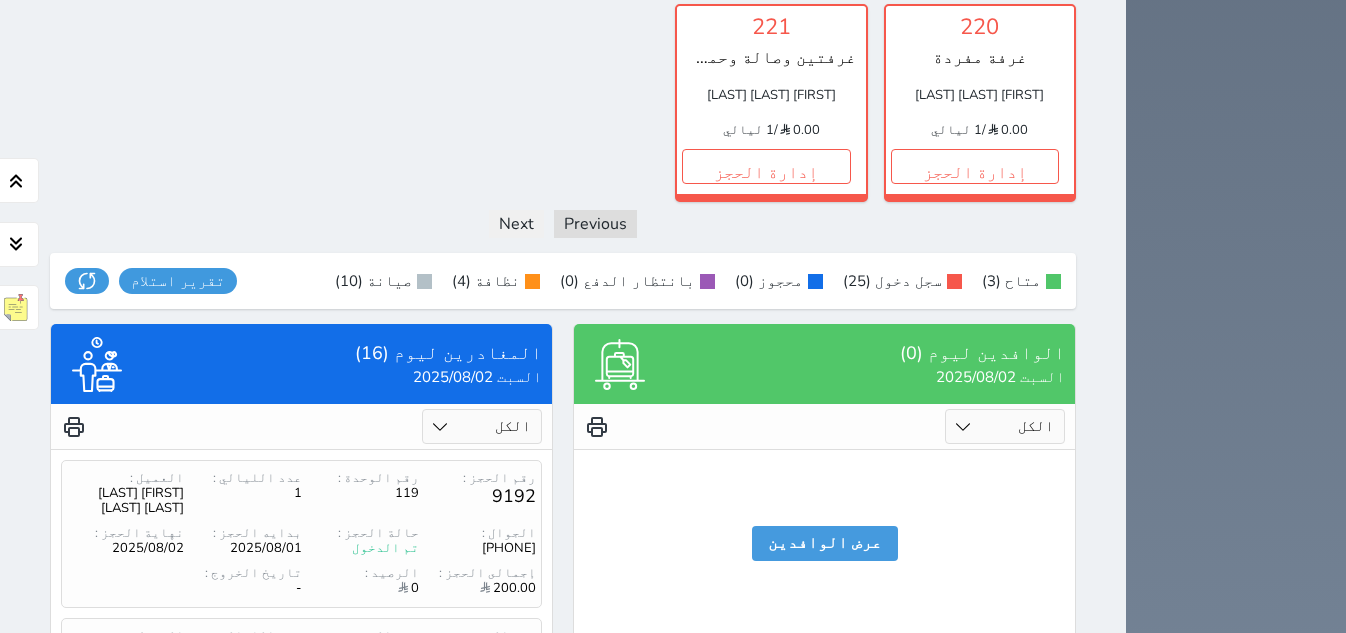 scroll, scrollTop: 2108, scrollLeft: 0, axis: vertical 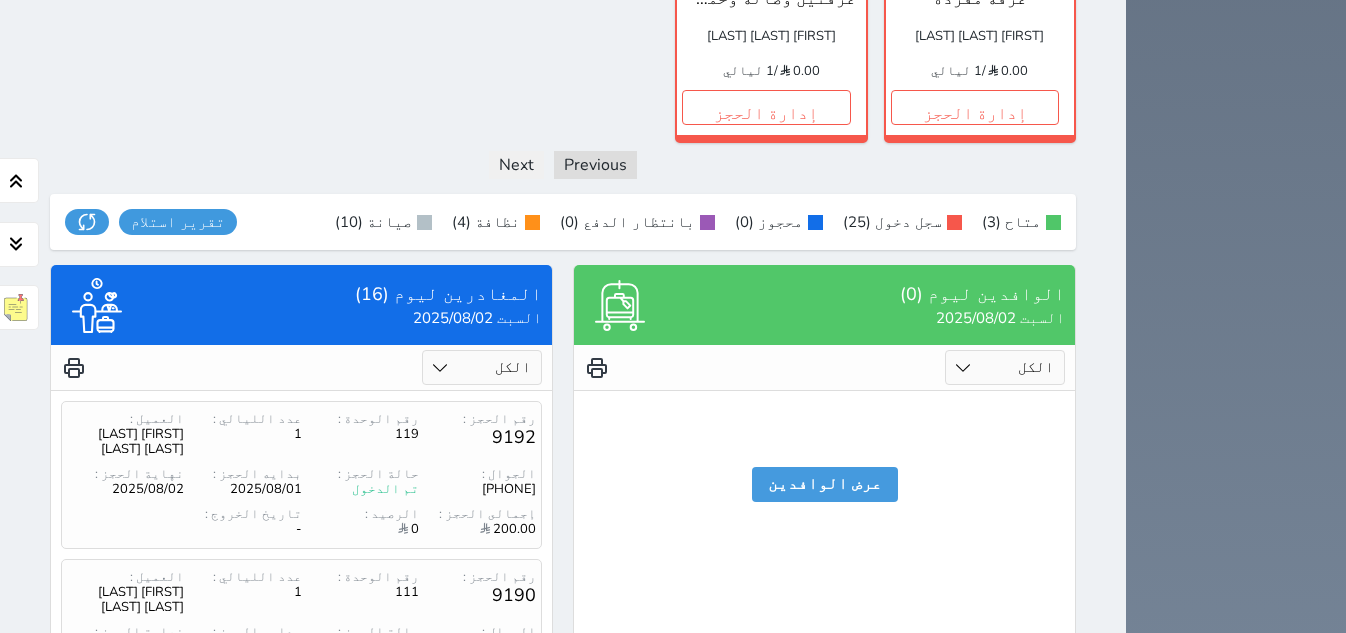 click on "3" at bounding box center [284, 1057] 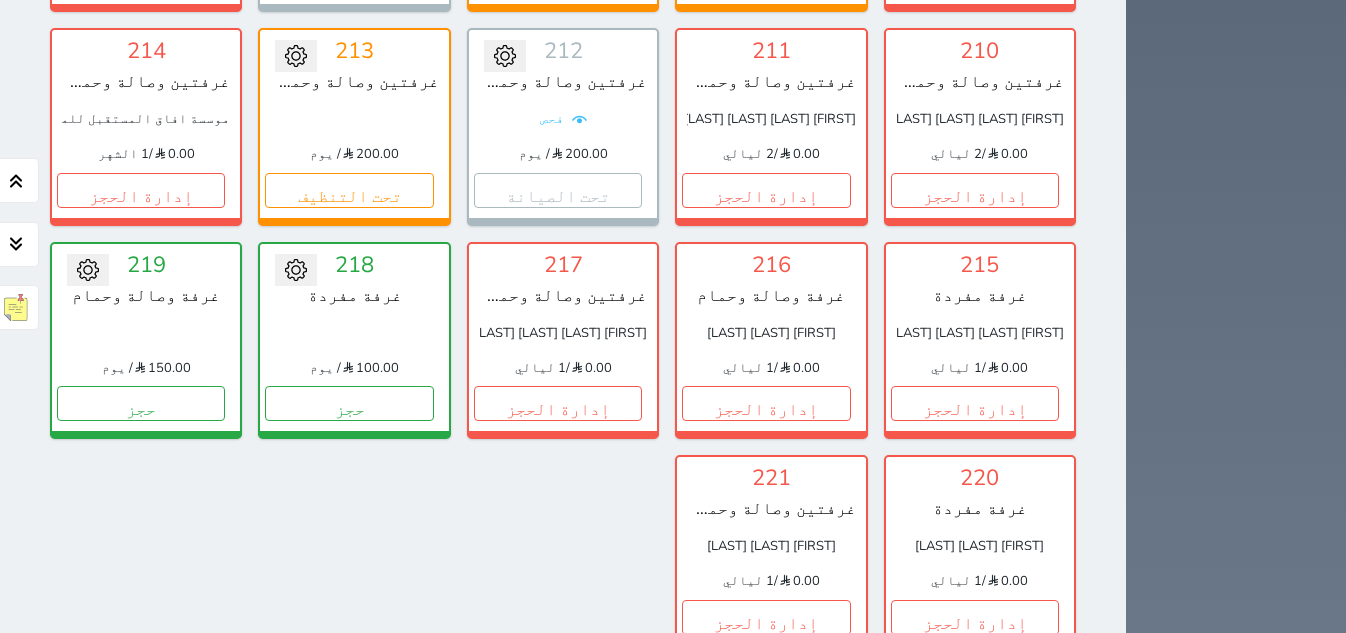 scroll, scrollTop: 1223, scrollLeft: 0, axis: vertical 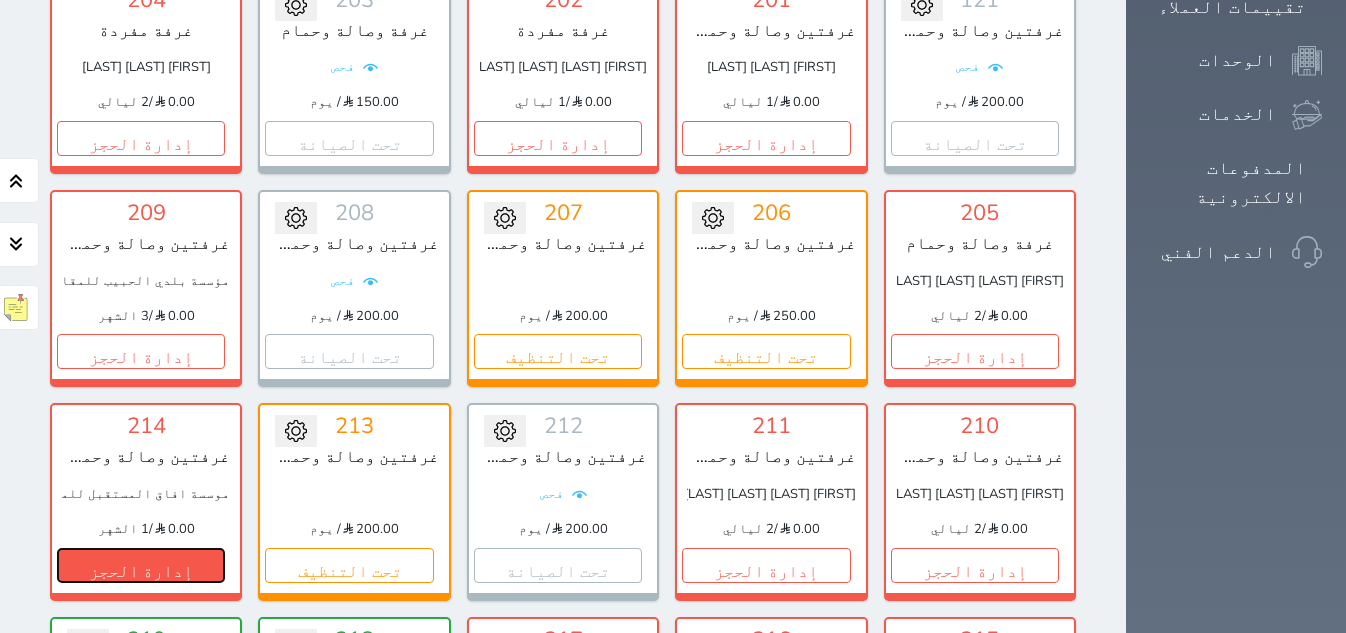 click on "إدارة الحجز" at bounding box center [141, 565] 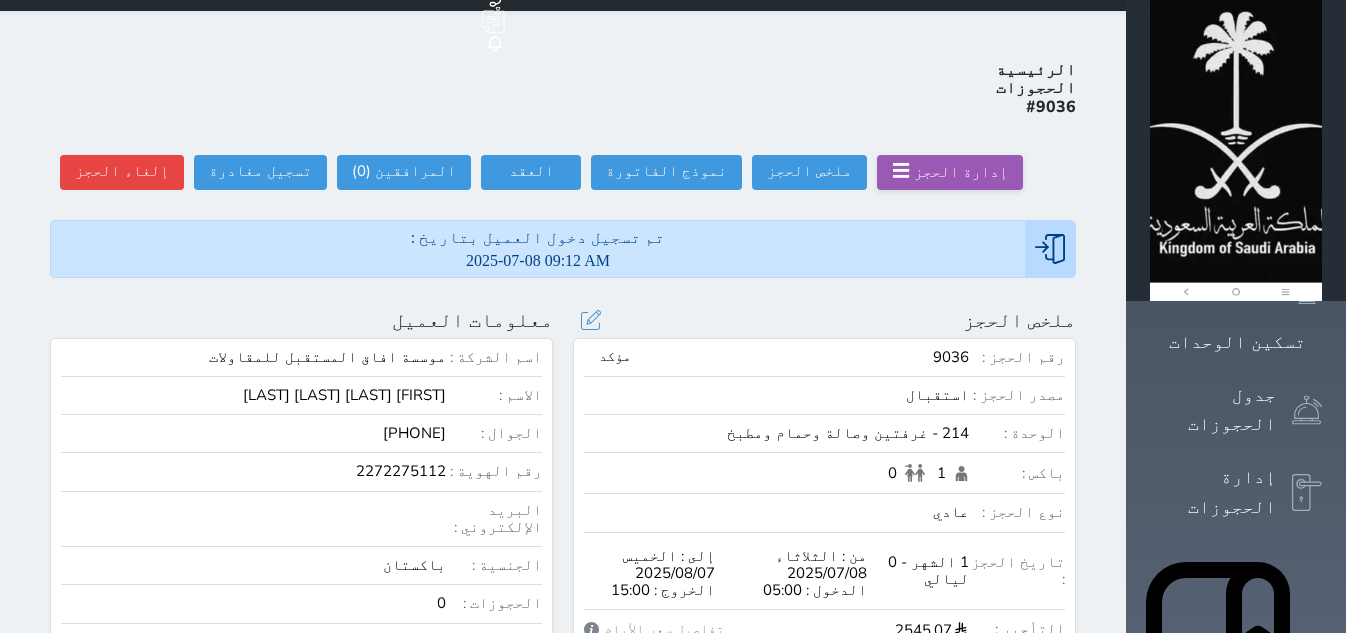 scroll, scrollTop: 125, scrollLeft: 0, axis: vertical 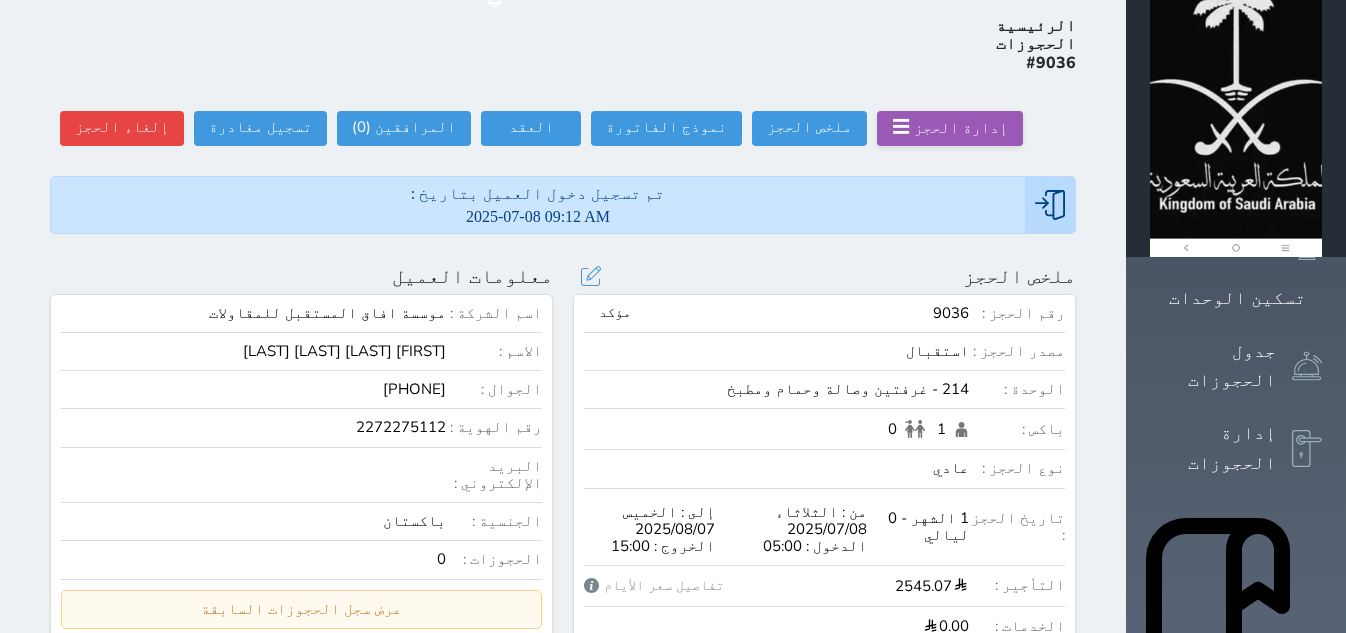 click on "ملخص الحجز           تحديث الحجز                       نوع الإيجار :     يومي     تاريخ بداية ونهاية الحجز :     الوحدة :   214 غرفتين وصالة وحمام ومطبخ     ( يمكنك نقل العميل لوحدة أخري بشرط توافر الوحدة بالتواريخ المحددة )   مصدر الحجز :       سعر الحجز :           الليالي :     1     ليله    الخدمات المشمولة في السعر :   الخدمات المختاره (0)  تحديد الكل  ×  فطار   عدد باكس           البالغون     1                             الاطفال     0               نوع الحجز :
عادي
إقامة مجانية
إستخدام داخلي
إستخدام يومي
تحديث الحجز" at bounding box center (824, 497) 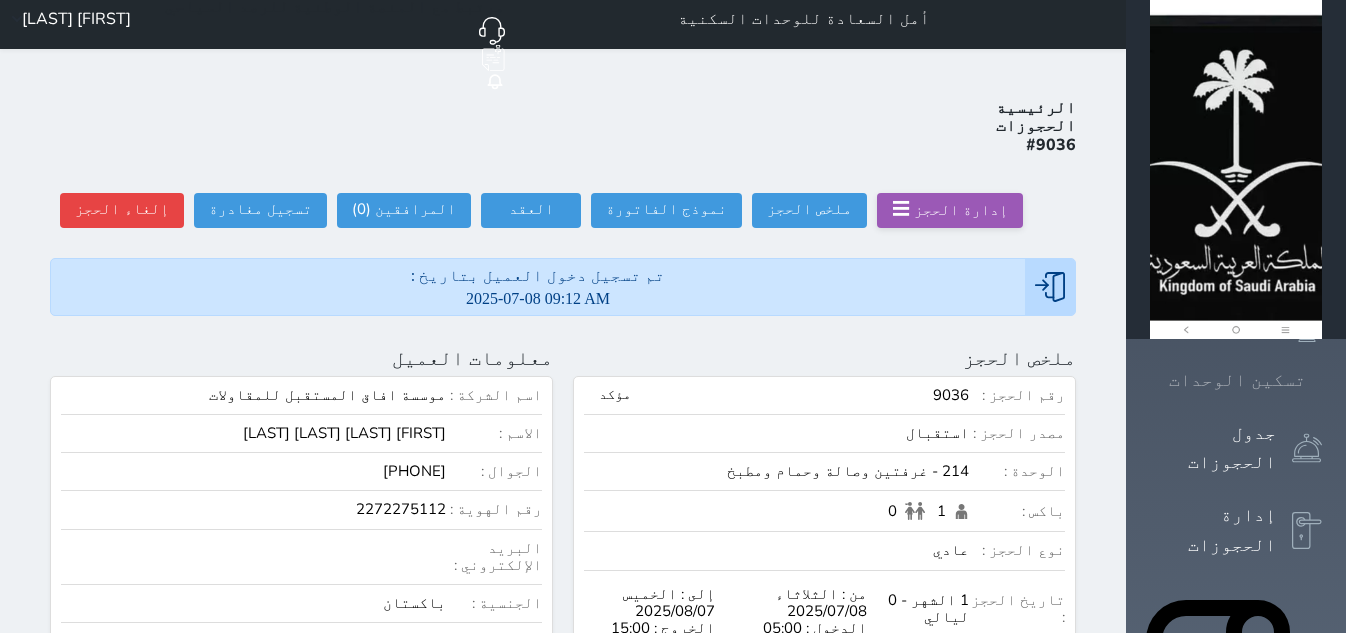 scroll, scrollTop: 0, scrollLeft: 0, axis: both 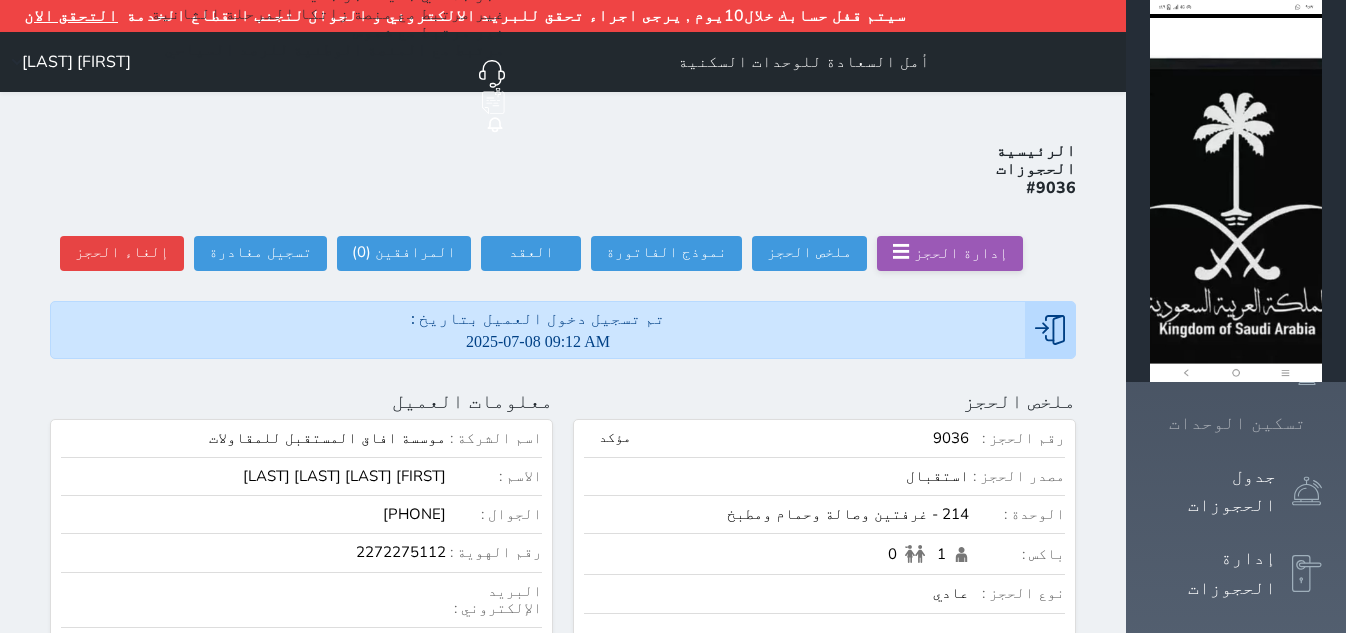 click 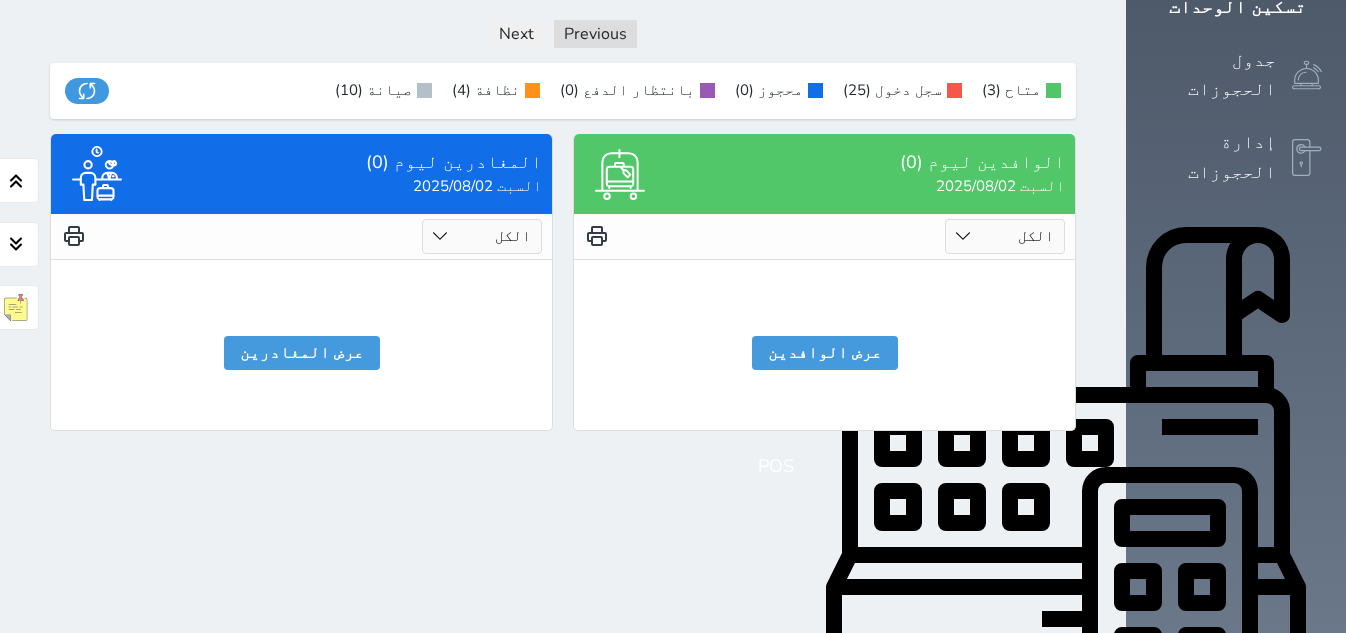 scroll, scrollTop: 432, scrollLeft: 0, axis: vertical 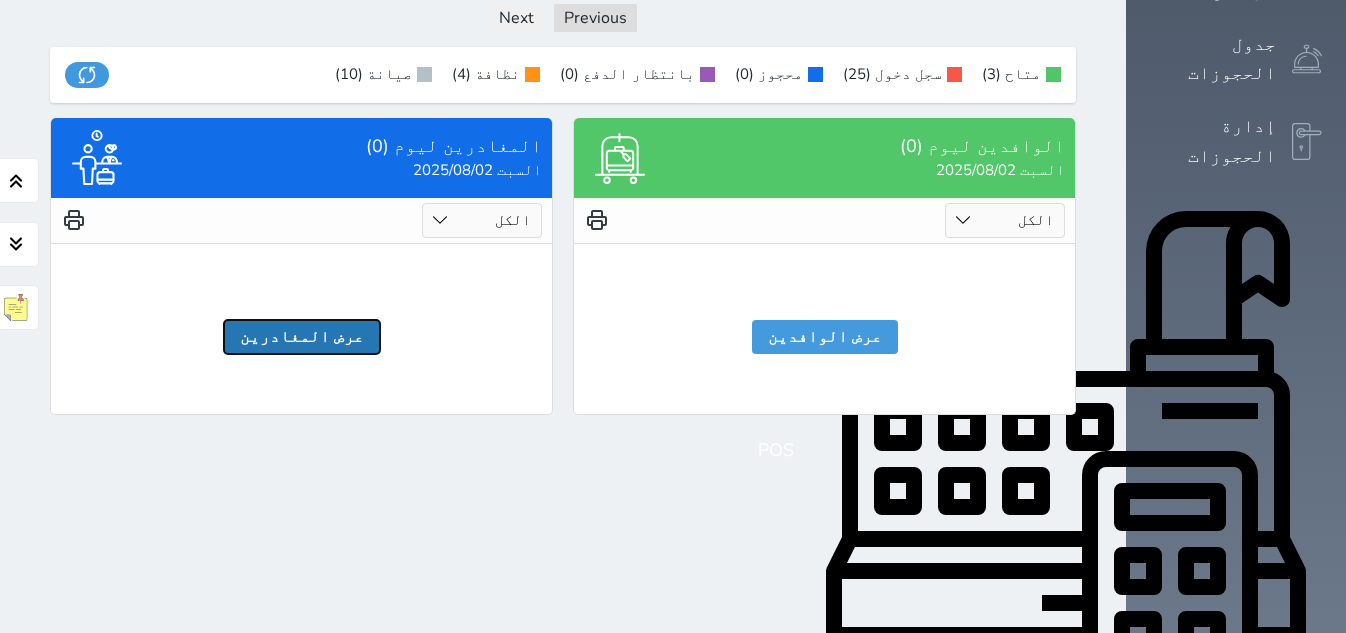 click on "عرض المغادرين" at bounding box center (302, 337) 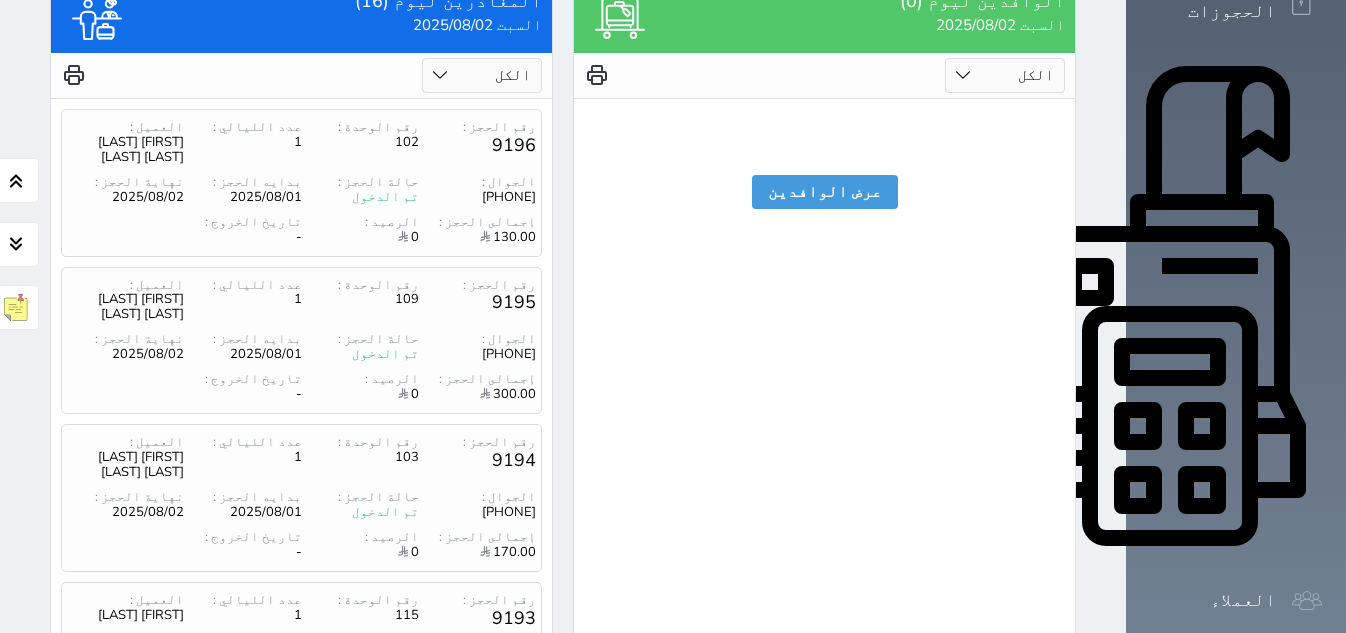 scroll, scrollTop: 730, scrollLeft: 0, axis: vertical 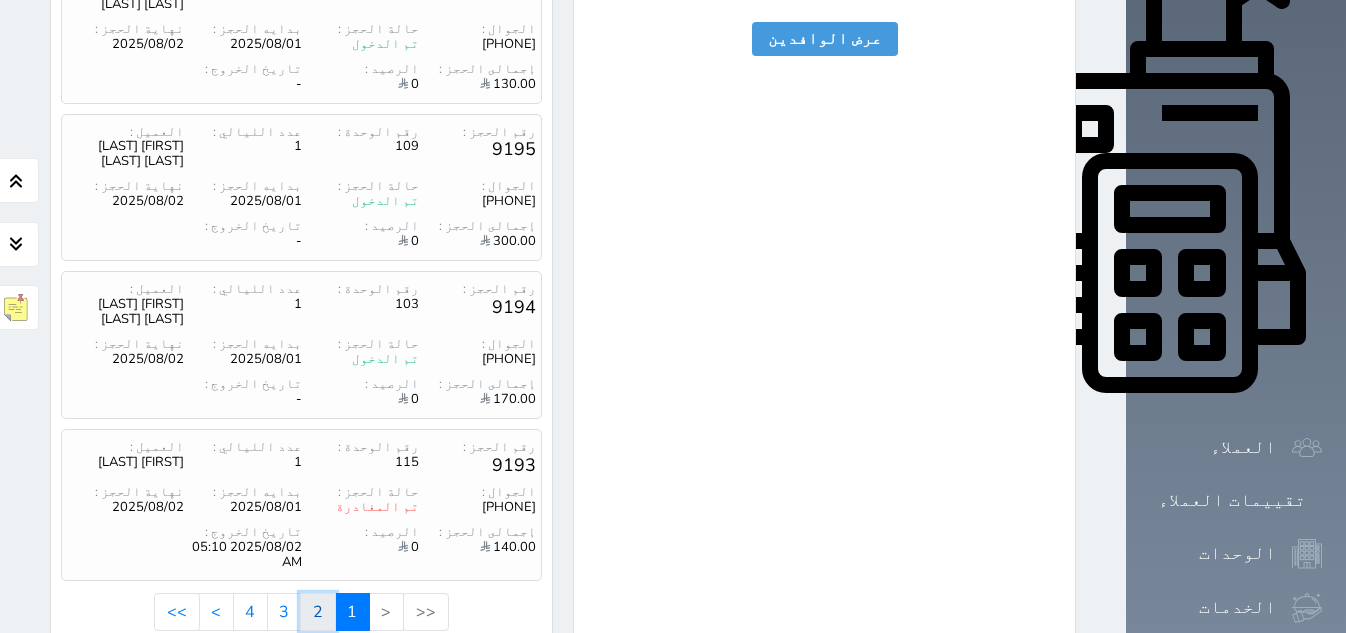 click on "2" at bounding box center [318, 612] 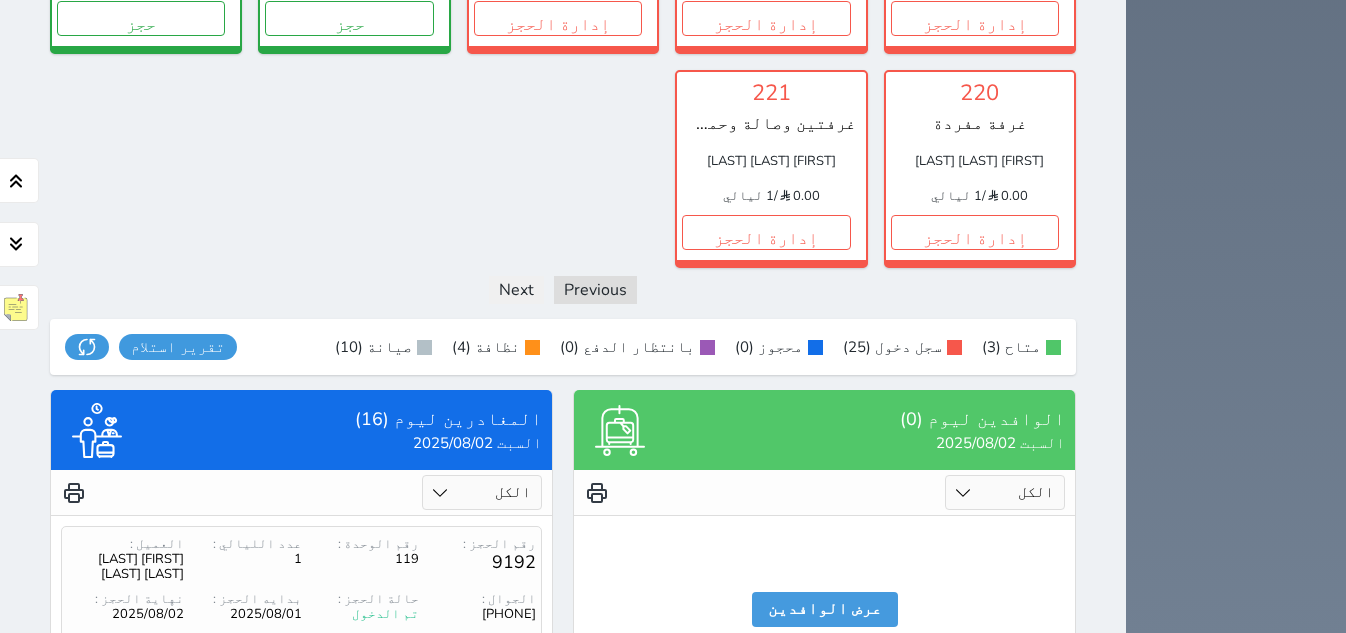 scroll, scrollTop: 2108, scrollLeft: 0, axis: vertical 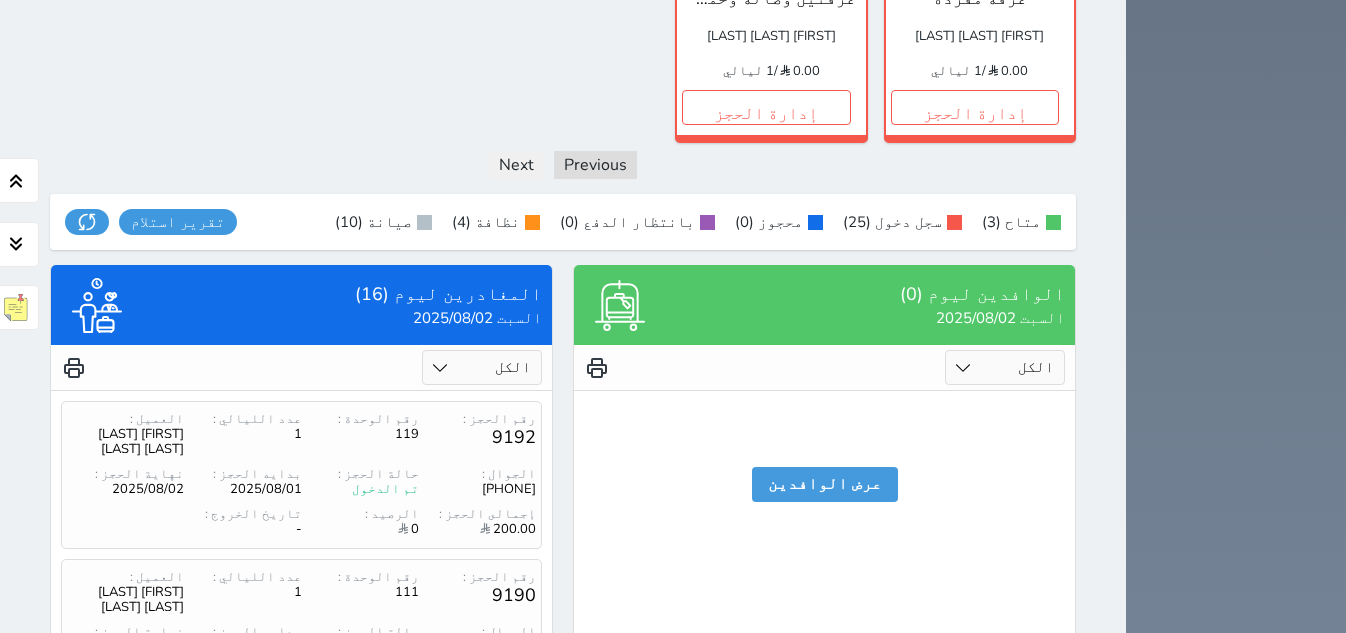 click on "3" at bounding box center [284, 1057] 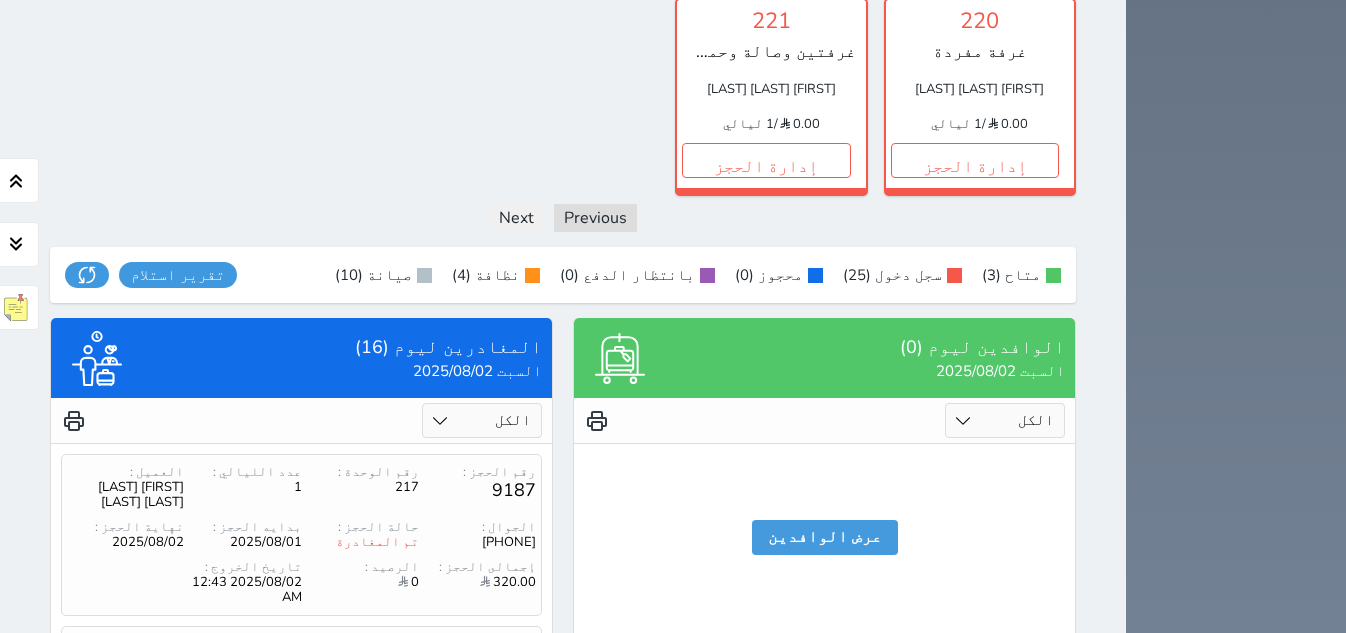 scroll, scrollTop: 2098, scrollLeft: 0, axis: vertical 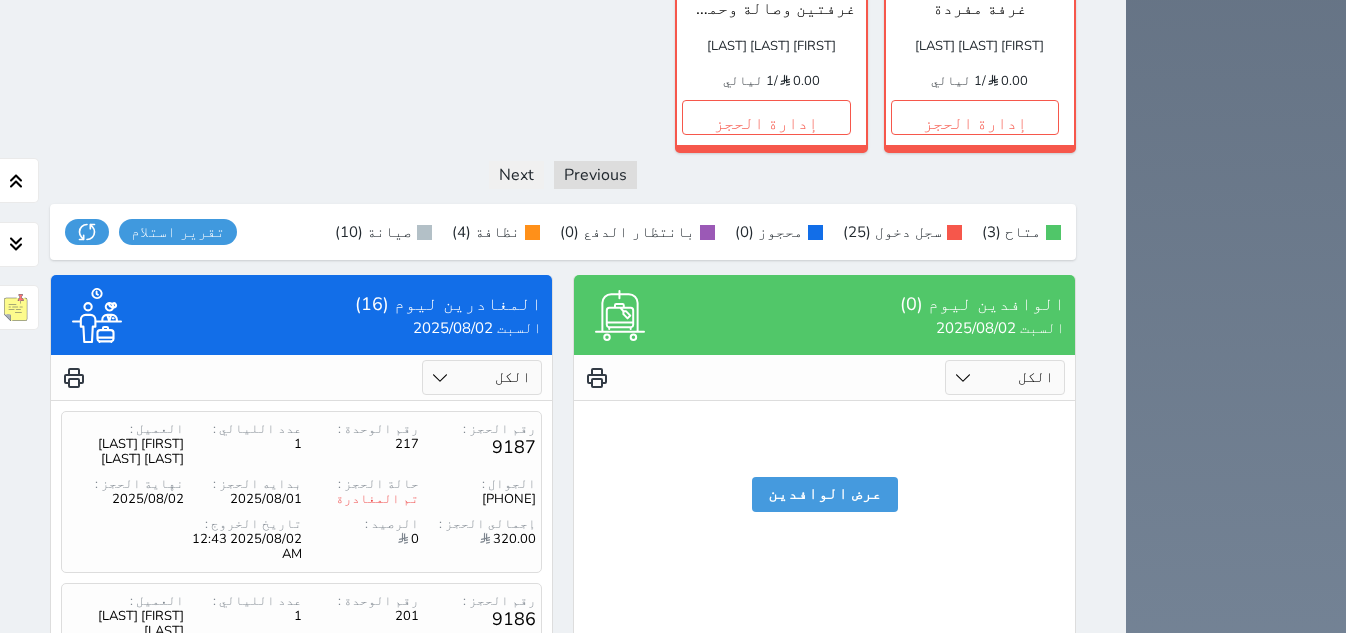 click on "4" at bounding box center [250, 1077] 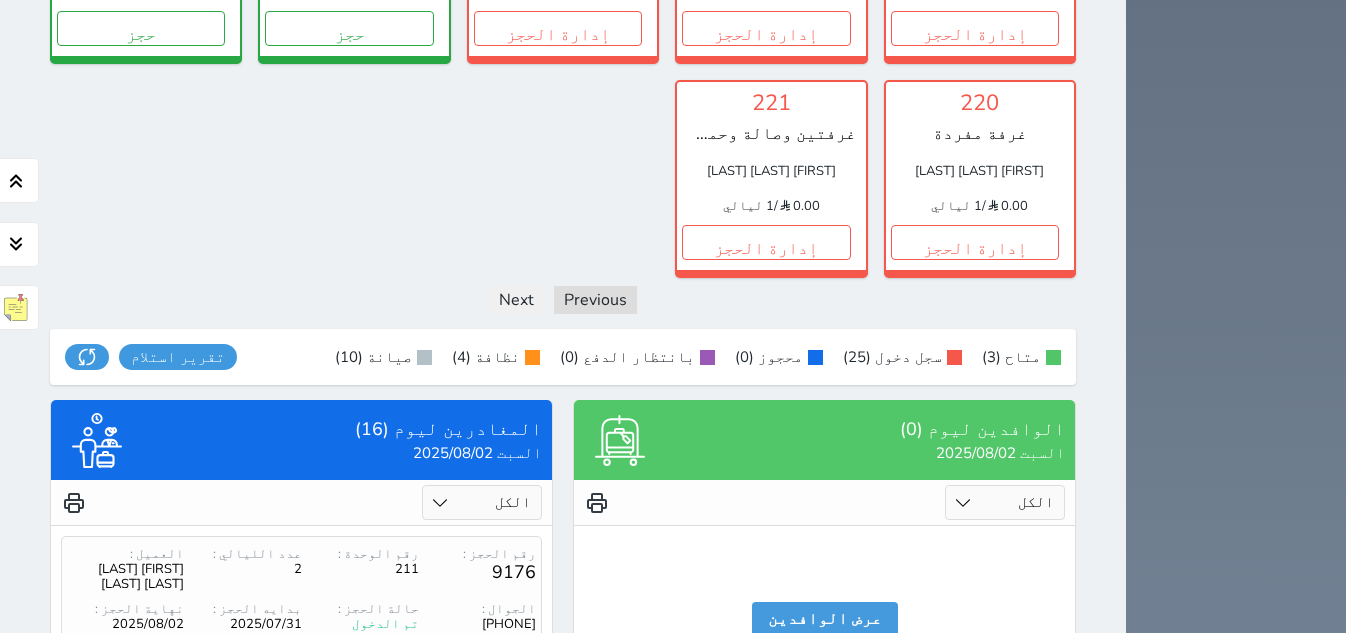 scroll, scrollTop: 2098, scrollLeft: 0, axis: vertical 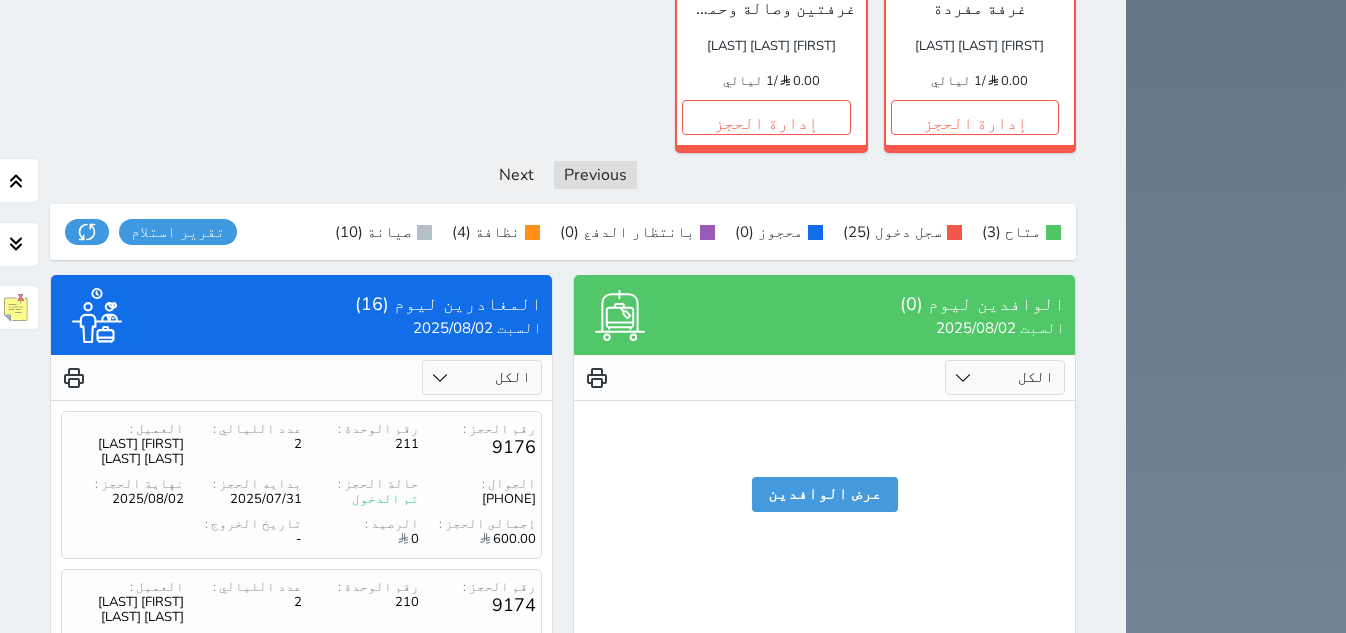 click on "رقم الحجز :   9169   رقم الوحدة :   204   عدد الليالي :   2   العميل :   [FIRST] [LAST] [LAST]" at bounding box center [301, 917] 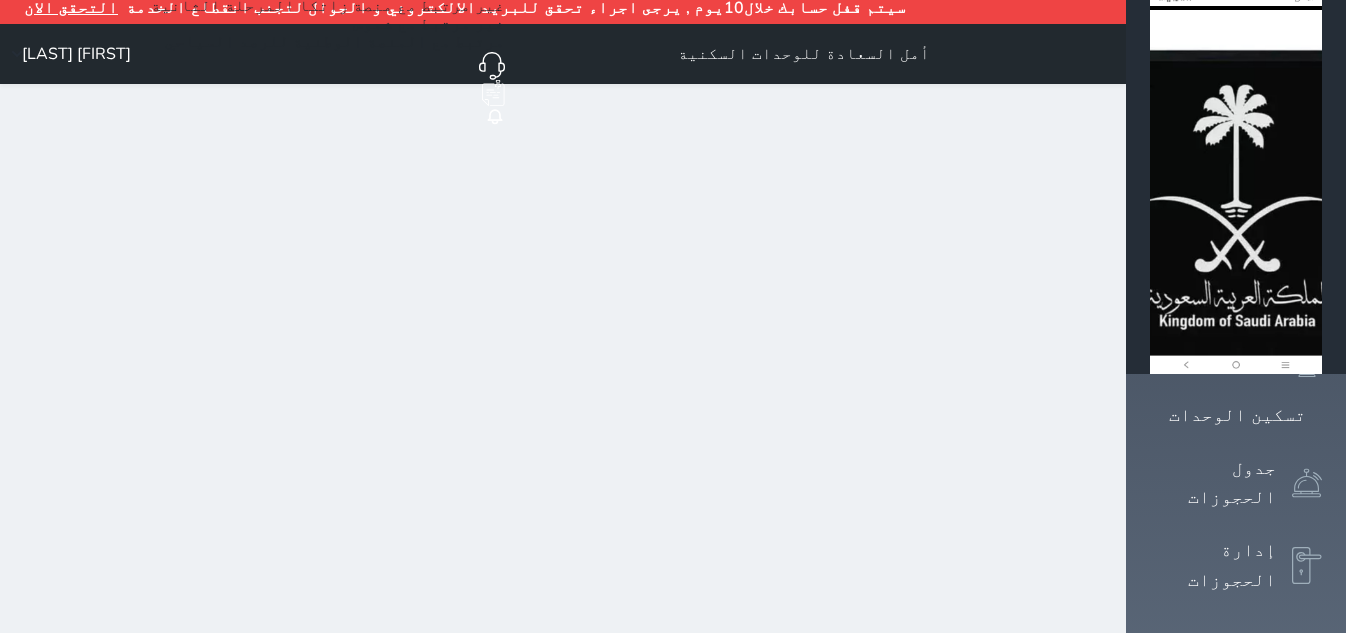 scroll, scrollTop: 0, scrollLeft: 0, axis: both 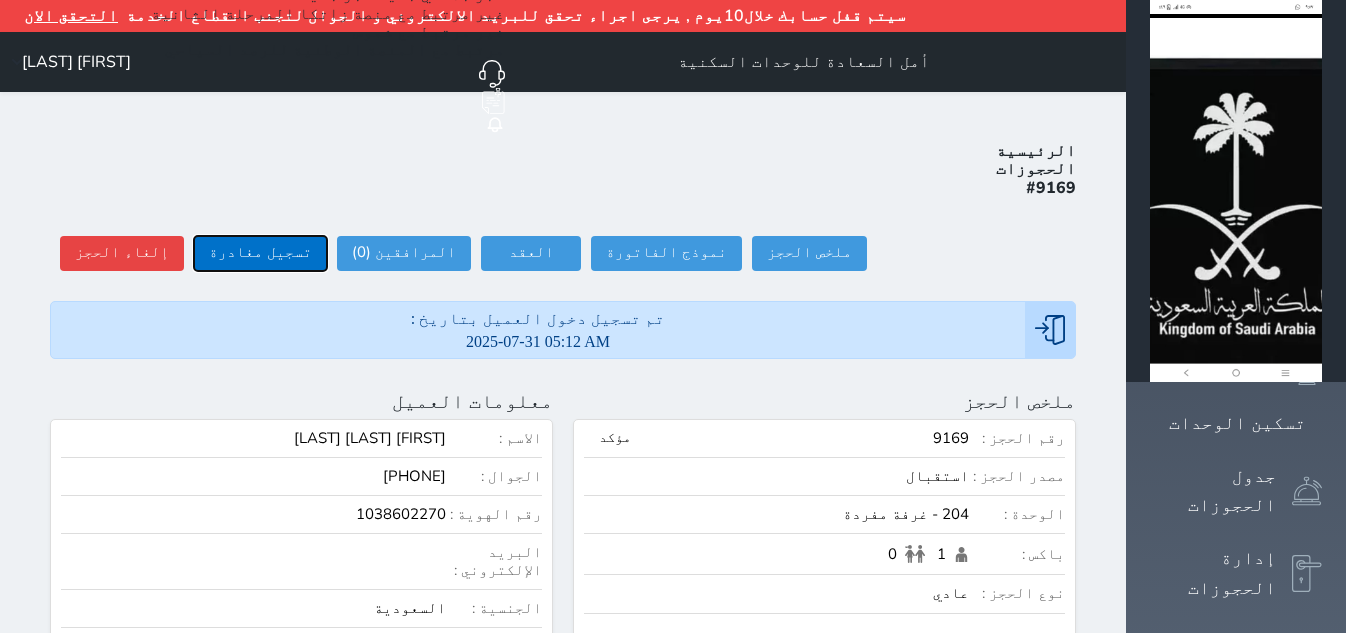 click on "تسجيل مغادرة" at bounding box center [260, 253] 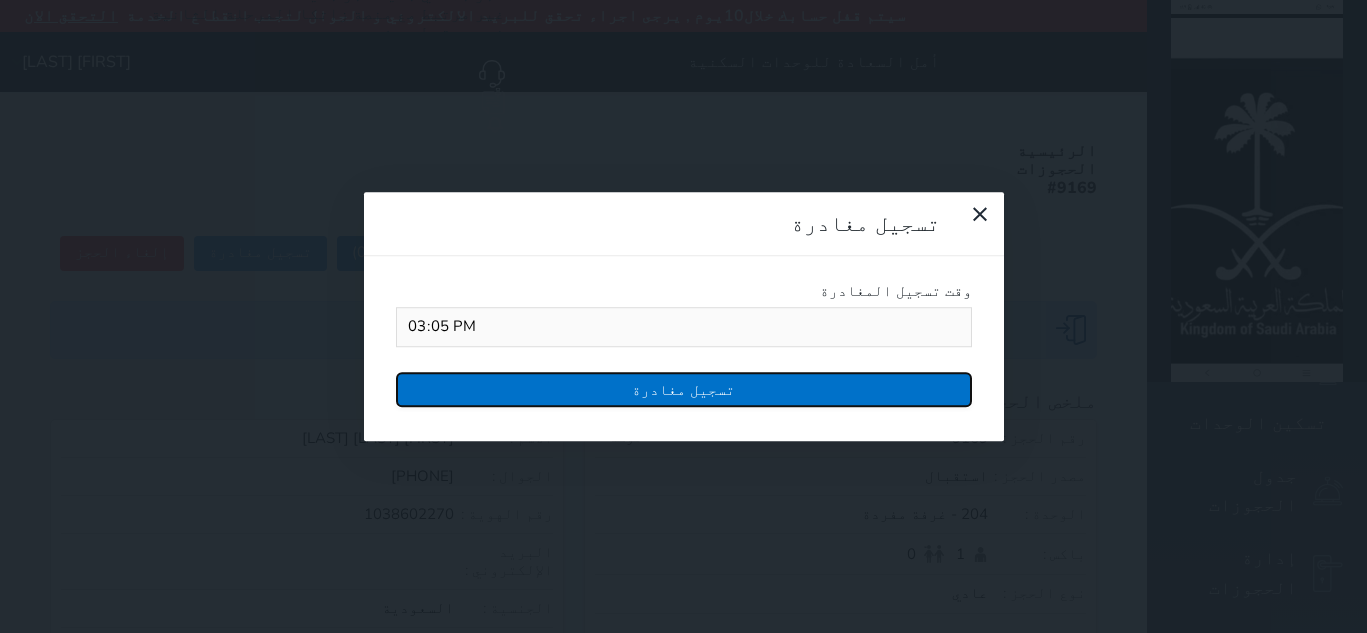 click on "تسجيل مغادرة" at bounding box center [684, 389] 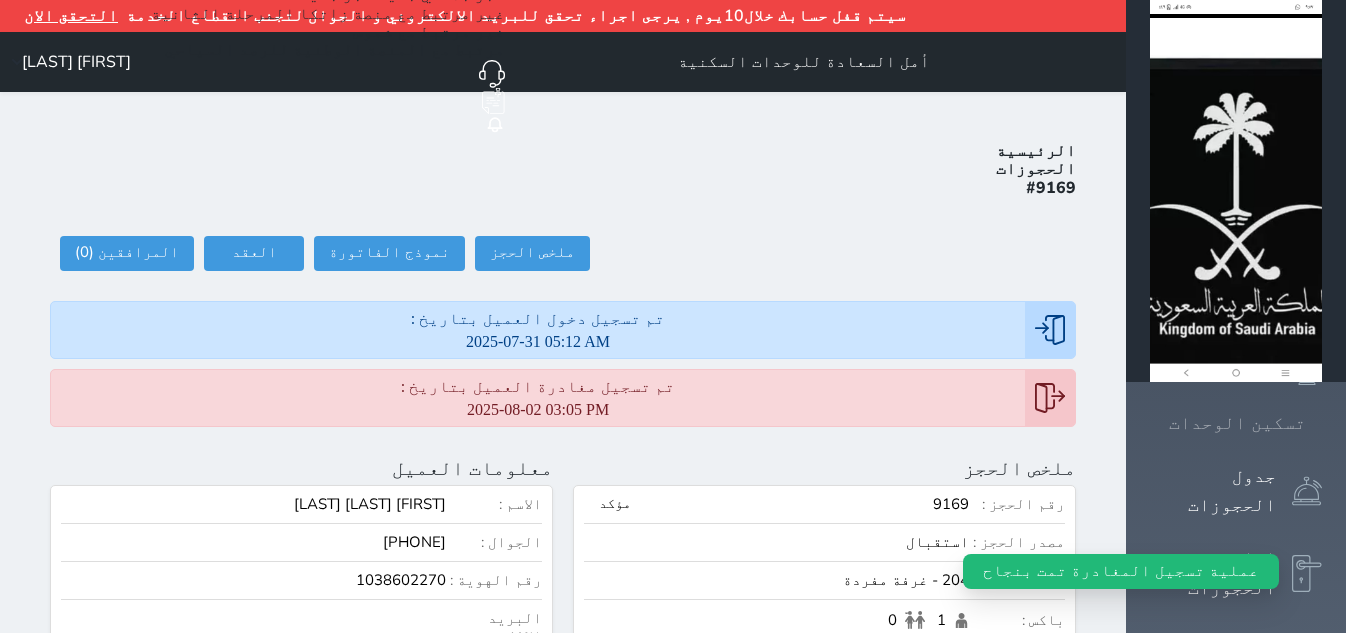 click 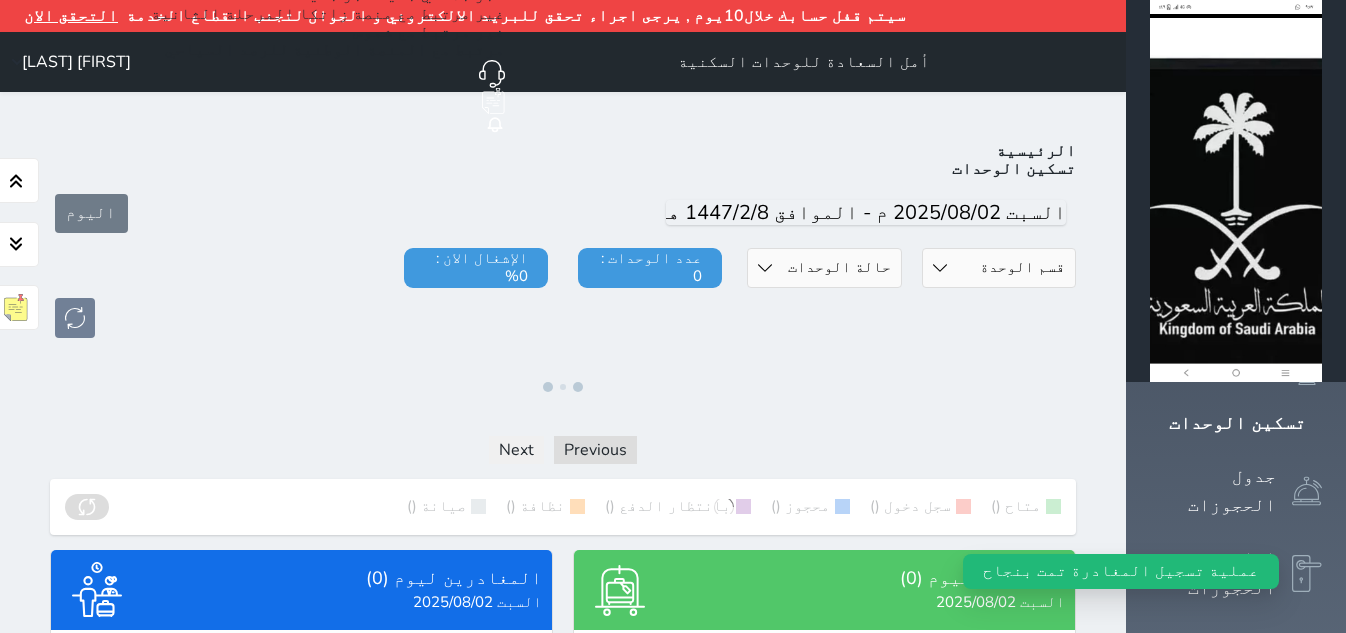 click on "قسم الوحدة   غرفتين وصالة وحمامين ومطبخ غرفتين وصالة وحمام ومطبخ غرفة وصالة وحمام غرفة مفردة   حالة الوحدات متاح تحت التنظيف تحت الصيانة سجل دخول  لم يتم تسجيل الدخول   عدد الوحدات : 0   الإشغال الان : 0%" at bounding box center (563, 293) 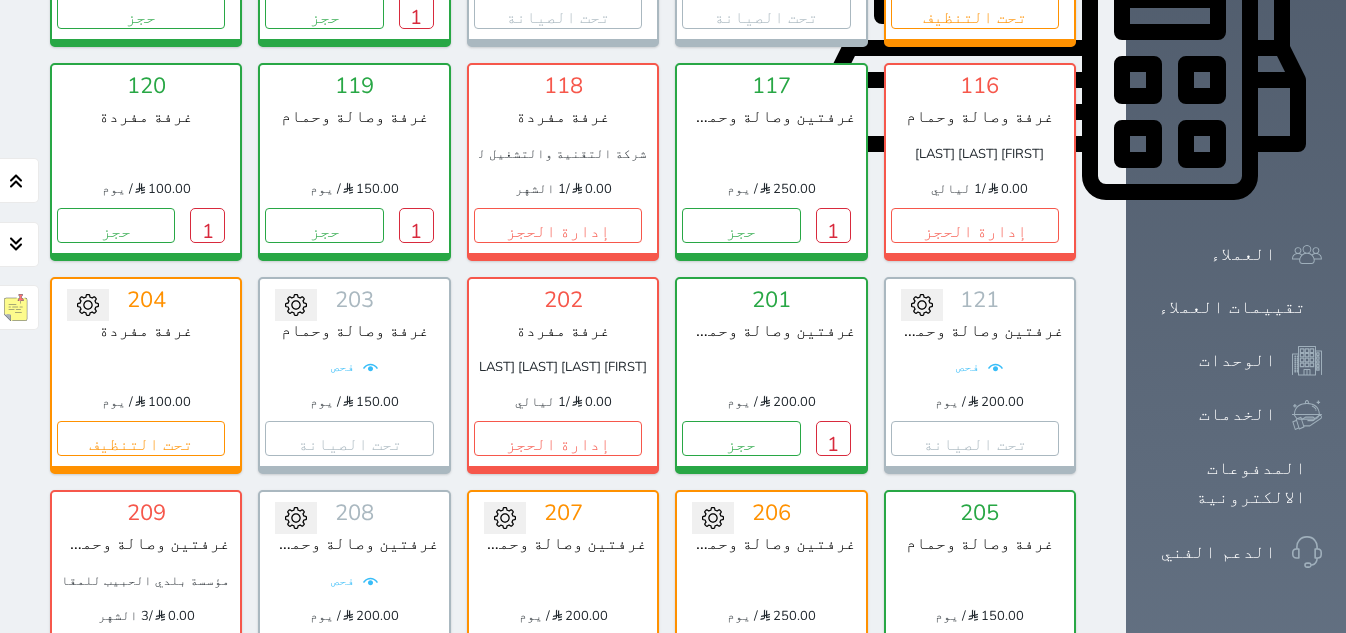 scroll, scrollTop: 985, scrollLeft: 0, axis: vertical 